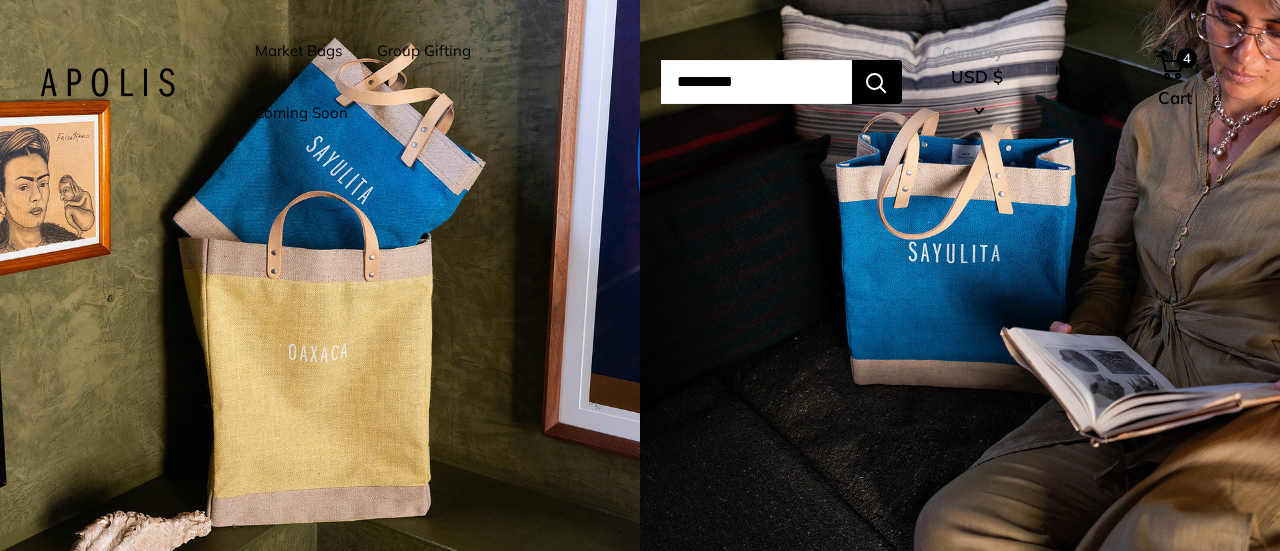 scroll, scrollTop: 0, scrollLeft: 0, axis: both 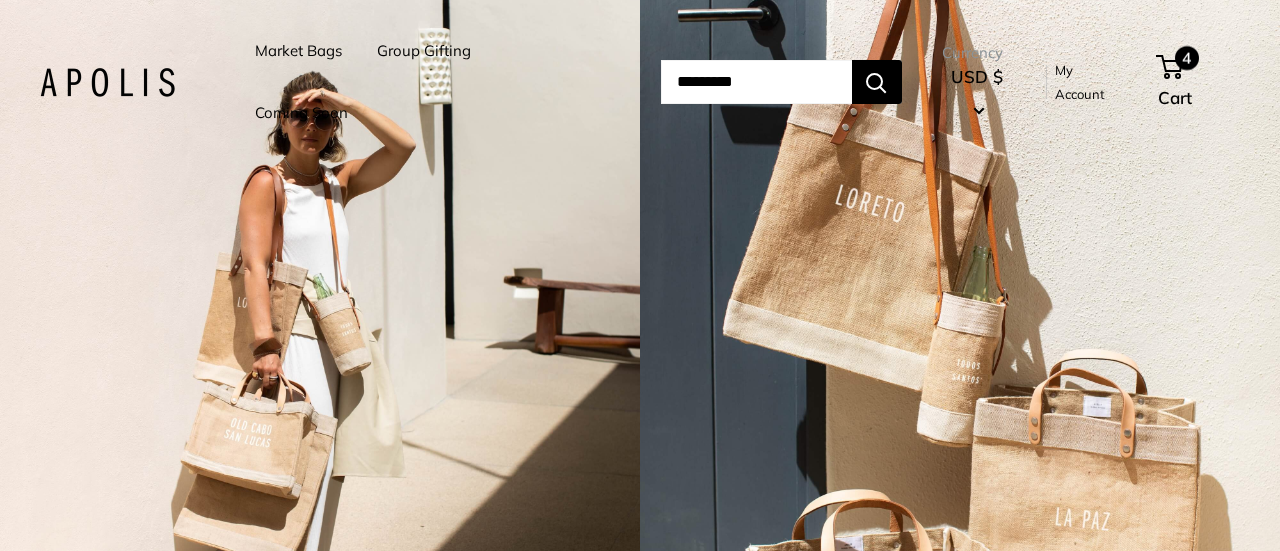 click on "4" at bounding box center [1169, 67] 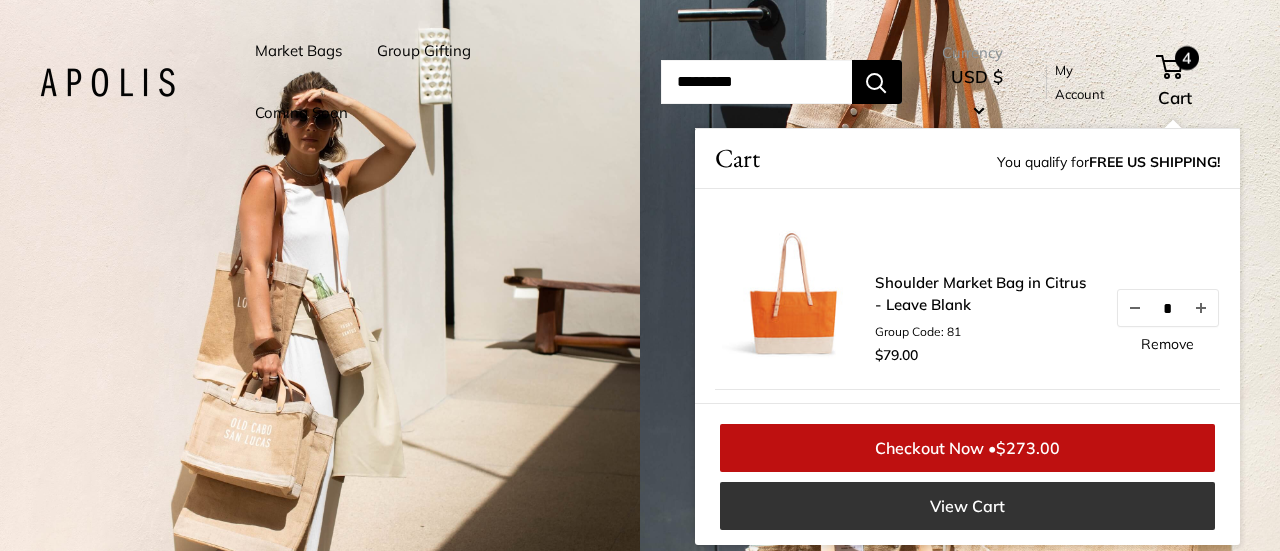 click on "View Cart" at bounding box center (967, 506) 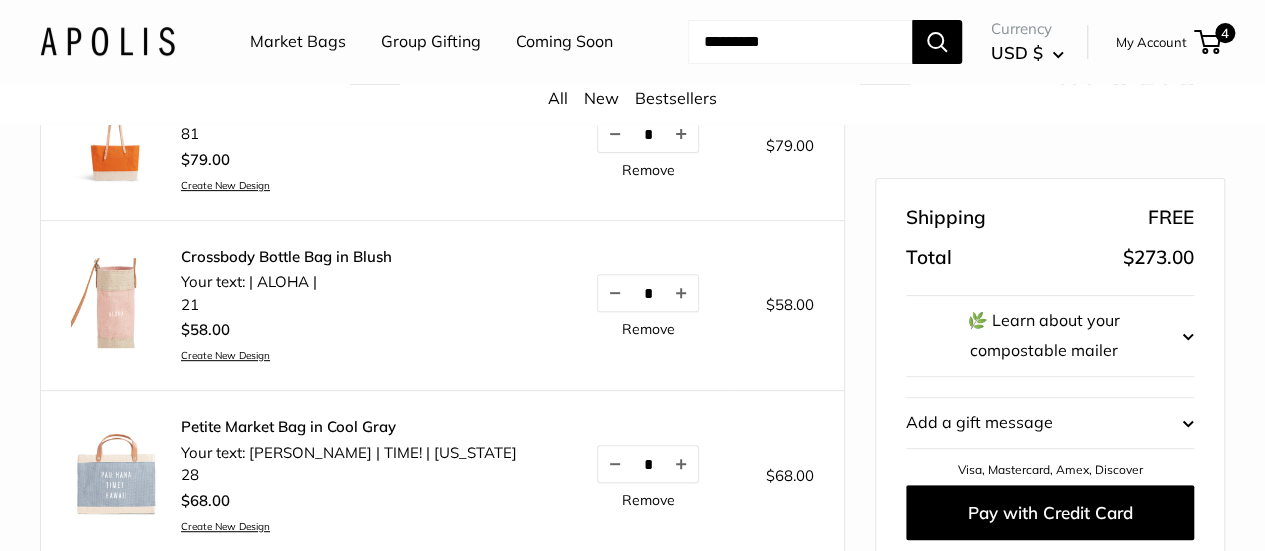 scroll, scrollTop: 286, scrollLeft: 0, axis: vertical 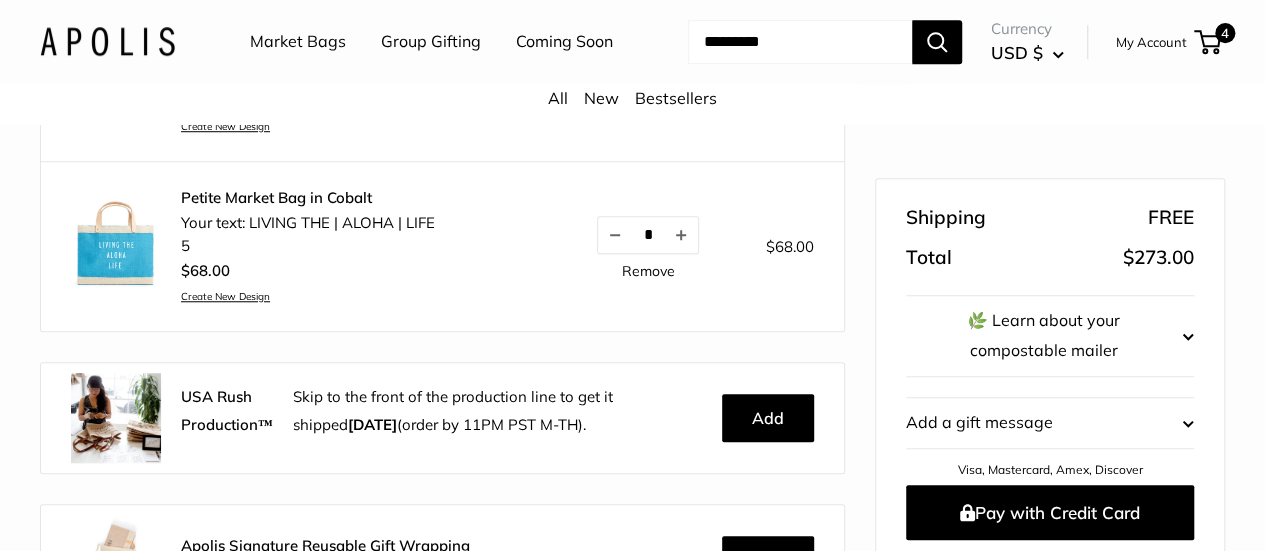 click on "Remove" at bounding box center [648, 271] 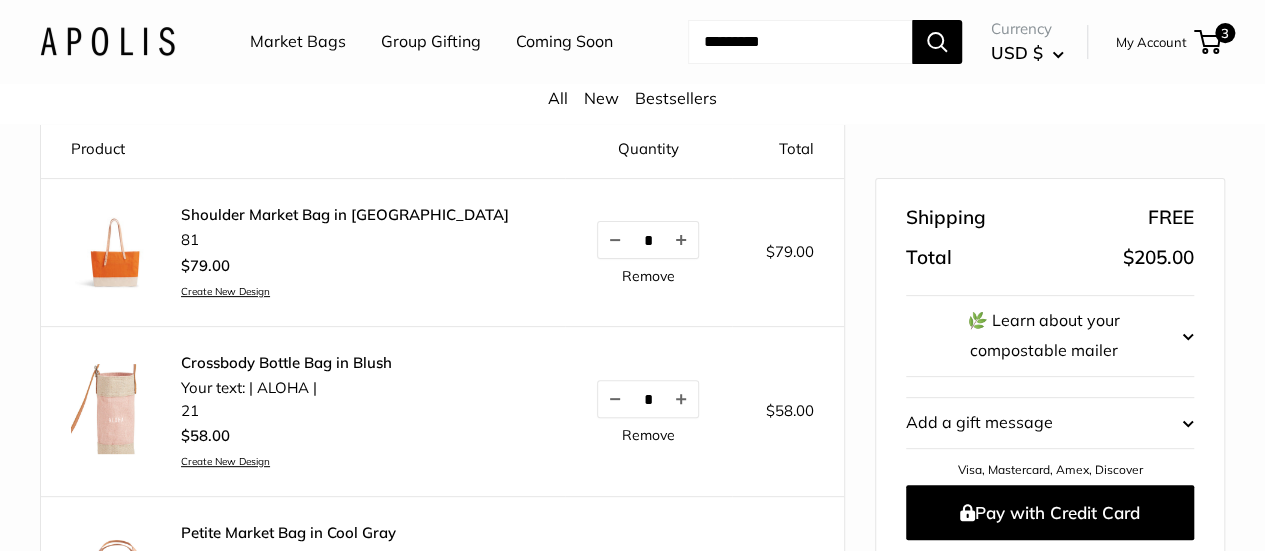 scroll, scrollTop: 286, scrollLeft: 0, axis: vertical 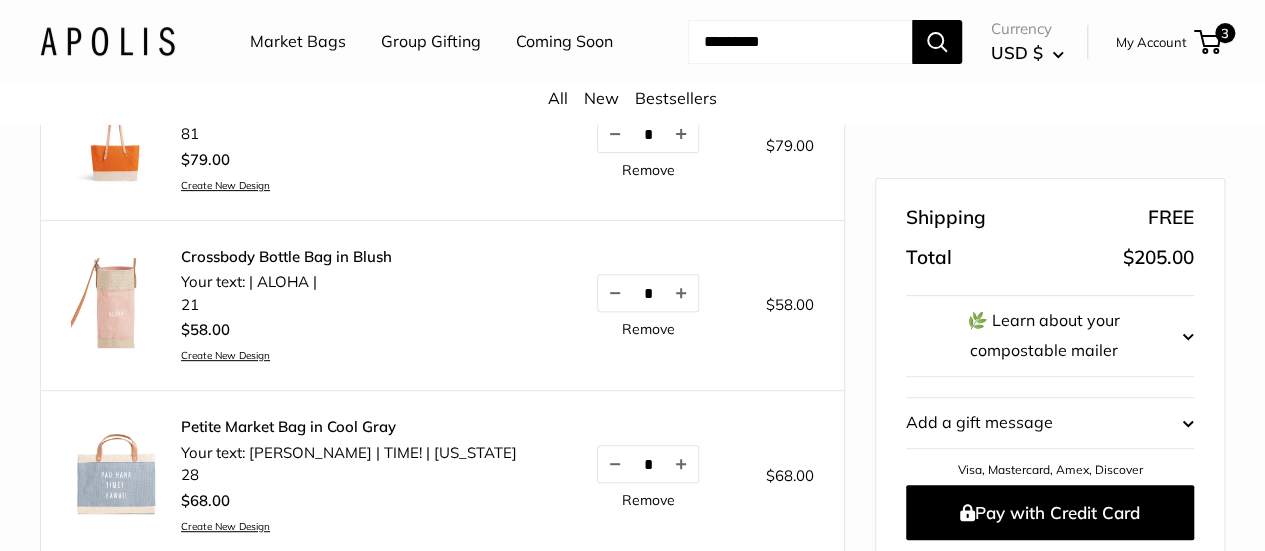 click on "Remove" at bounding box center [648, 170] 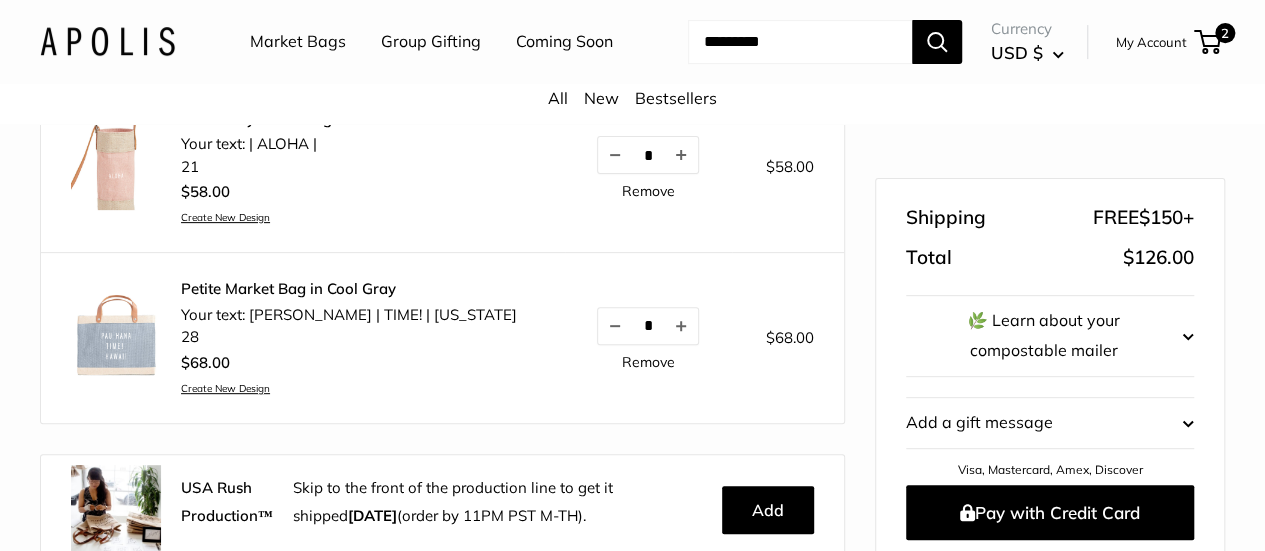 click on "Remove" at bounding box center [648, 191] 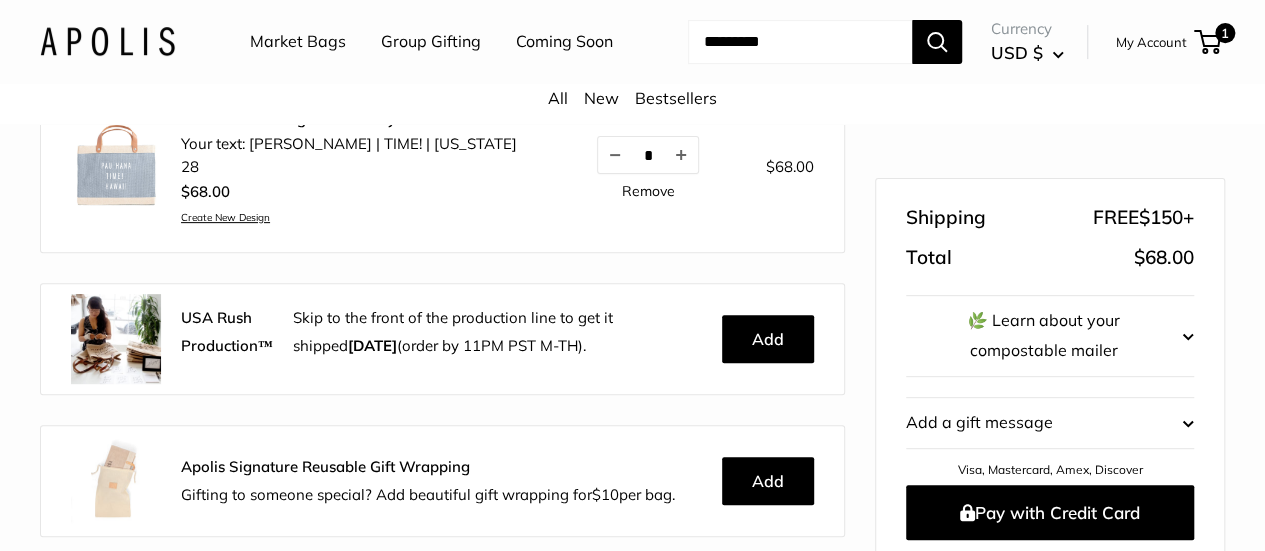 click on "Remove" at bounding box center (648, 191) 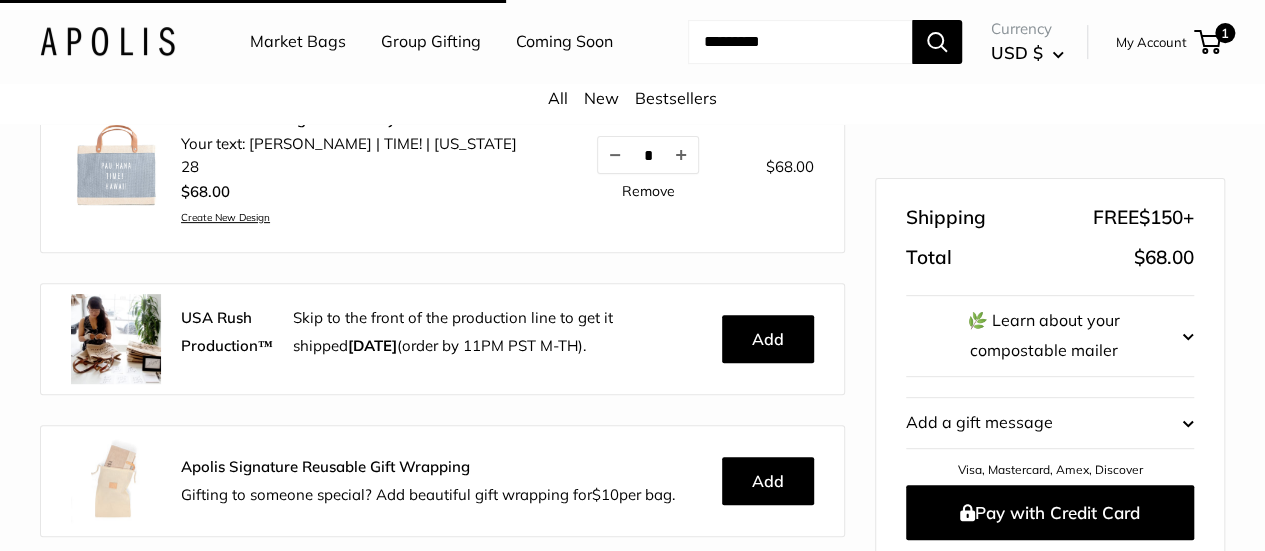 click on "Remove" at bounding box center (648, 191) 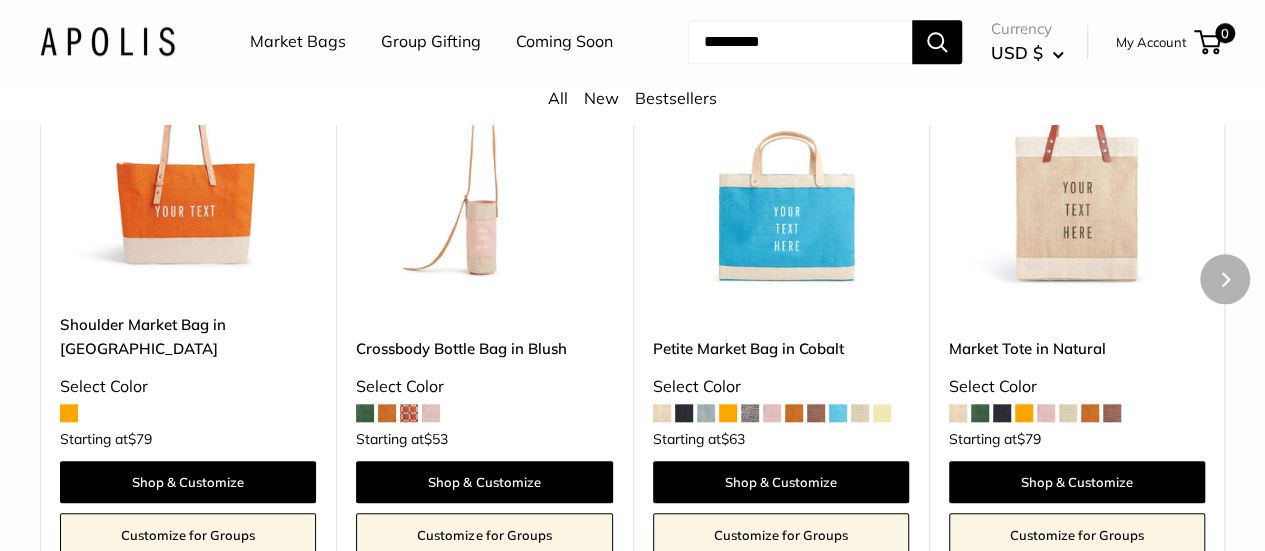 scroll, scrollTop: 822, scrollLeft: 0, axis: vertical 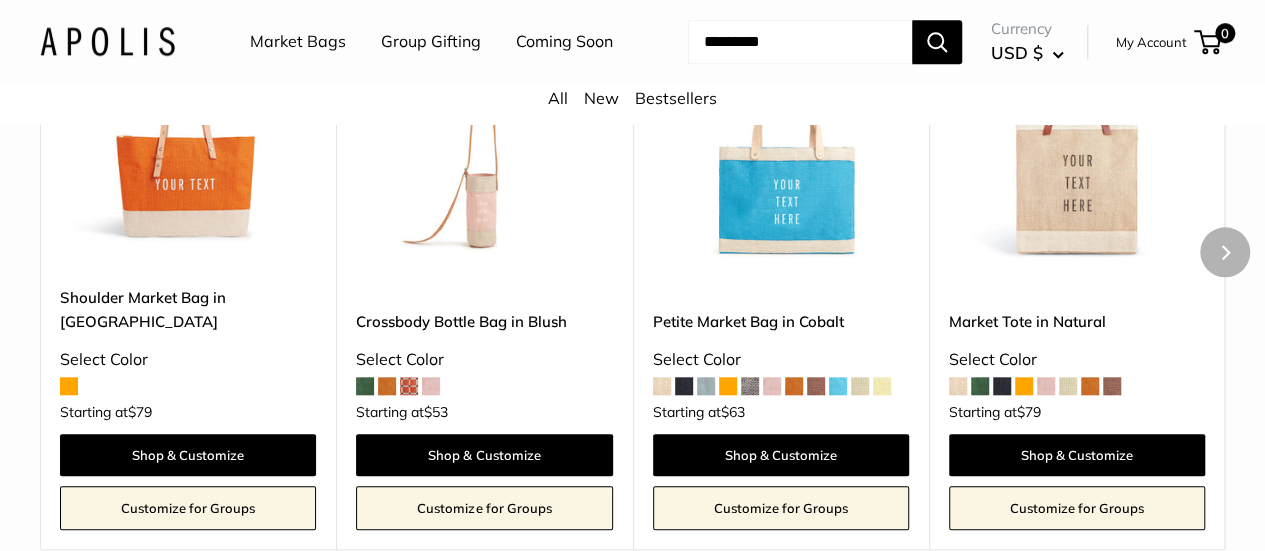 click at bounding box center (662, 386) 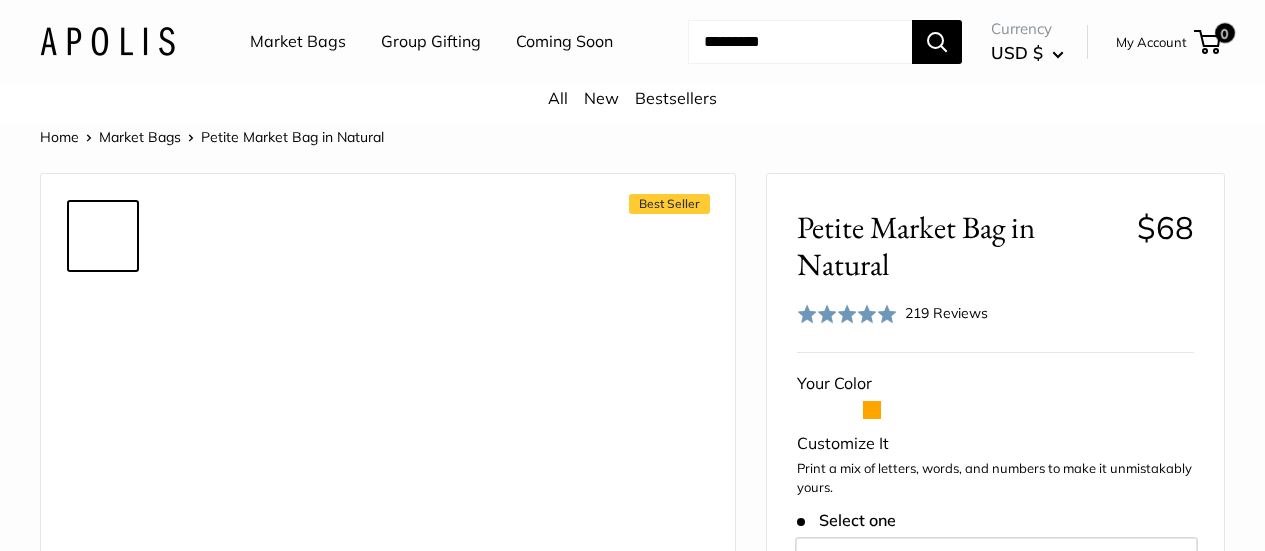 scroll, scrollTop: 0, scrollLeft: 0, axis: both 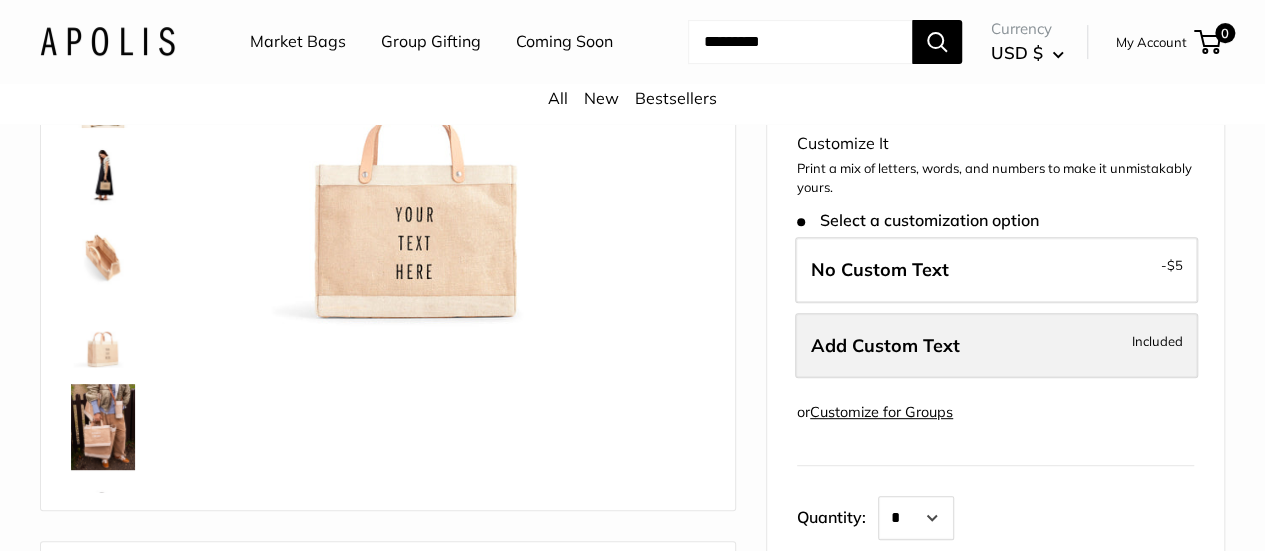 click on "Add Custom Text" at bounding box center (885, 345) 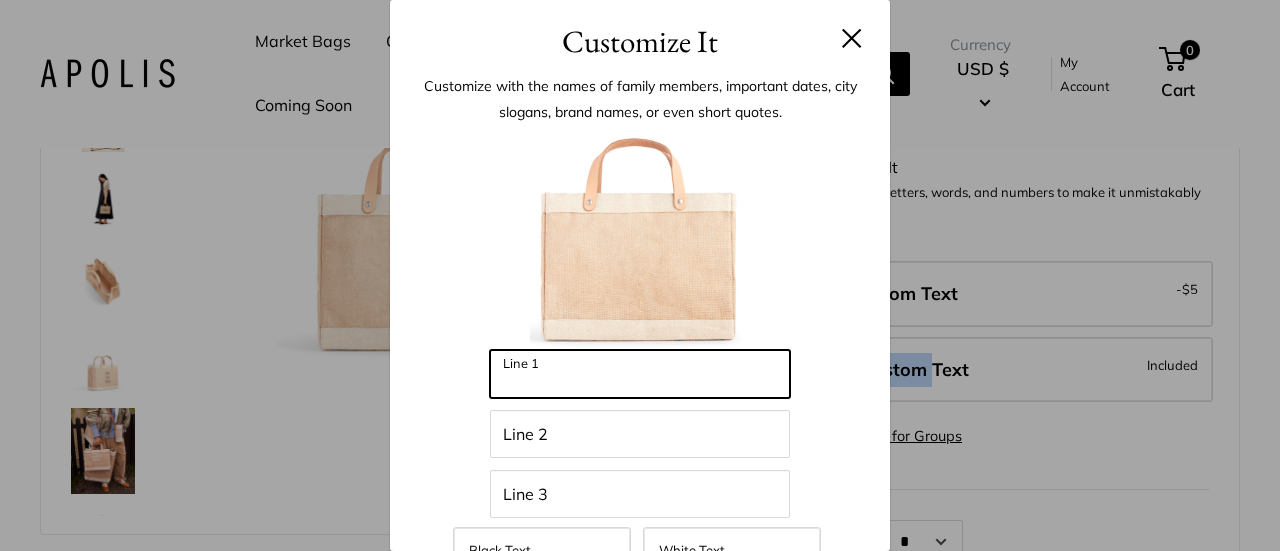 click on "Line 1" at bounding box center (640, 374) 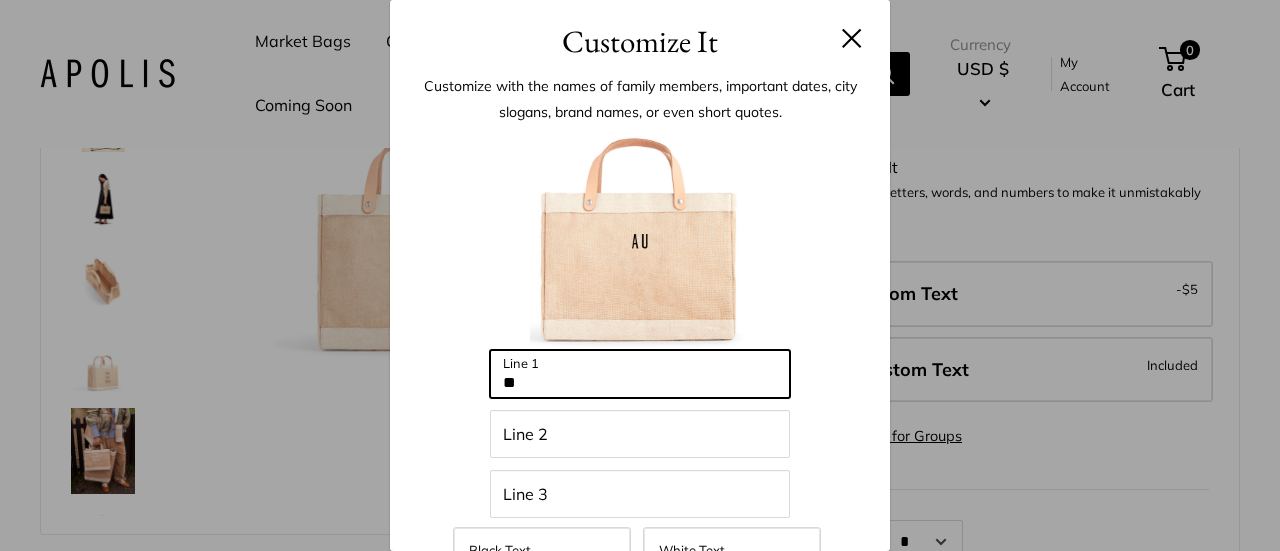 type on "*" 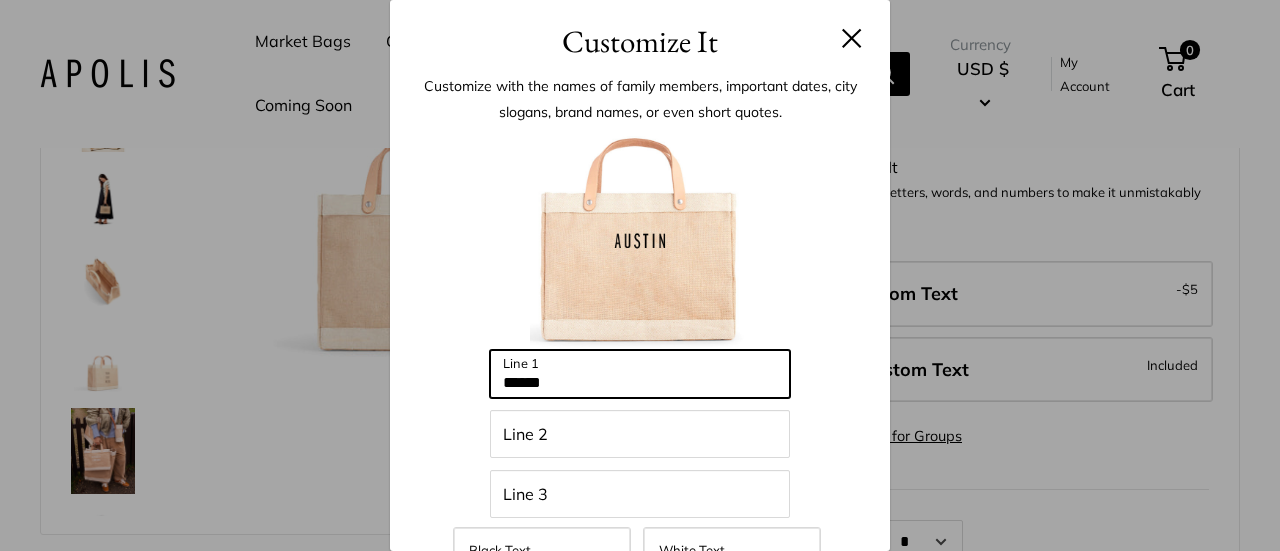 type on "******" 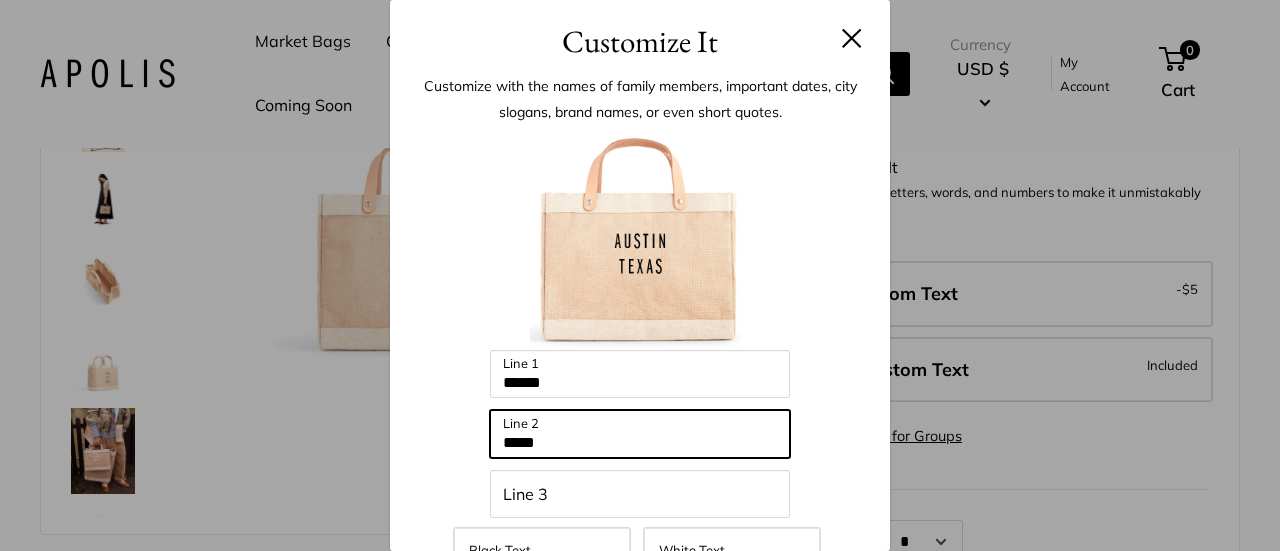 type on "*****" 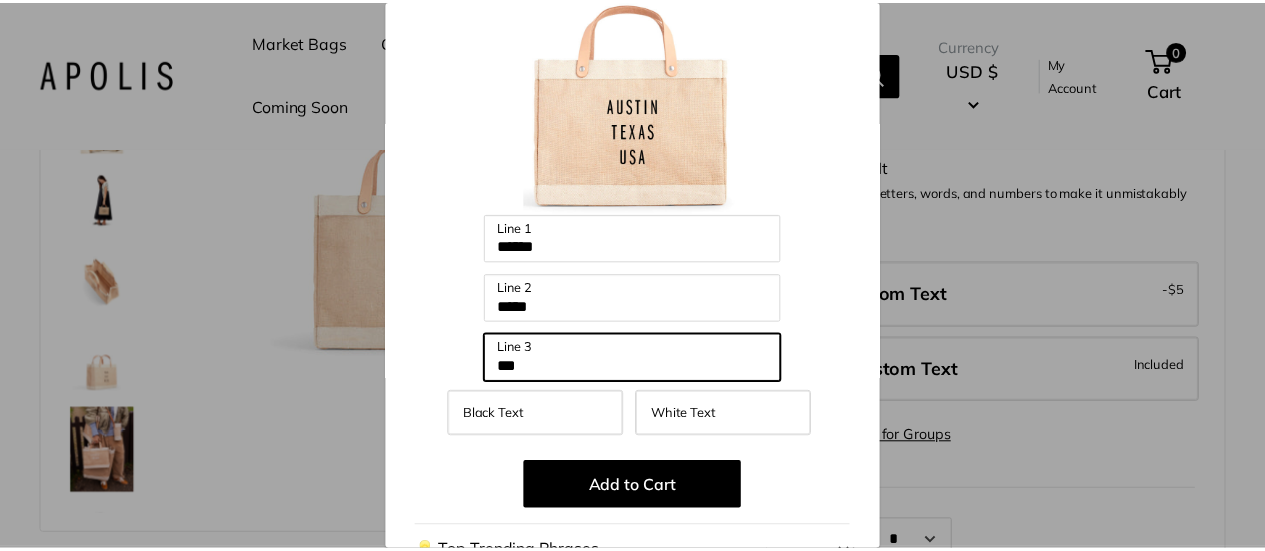 scroll, scrollTop: 200, scrollLeft: 0, axis: vertical 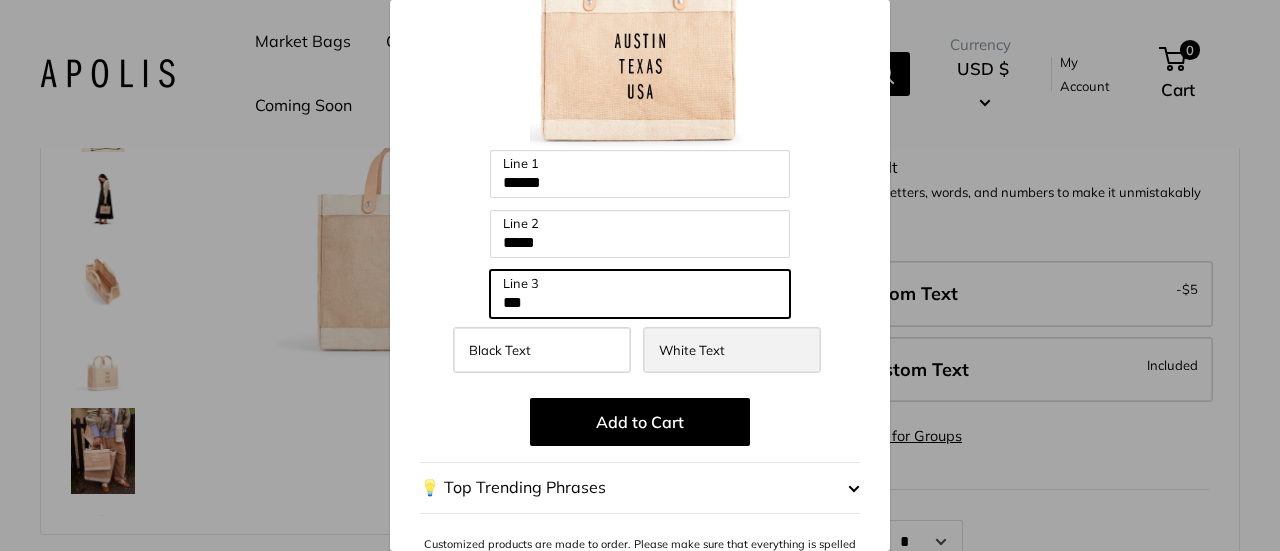 type on "***" 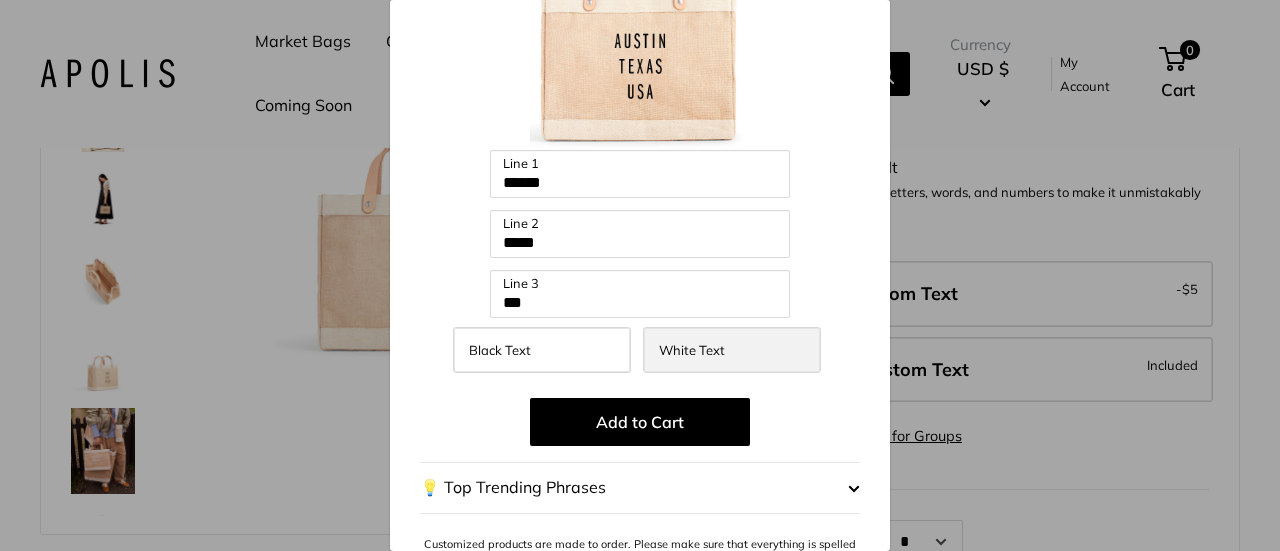 click on "White Text" at bounding box center [692, 350] 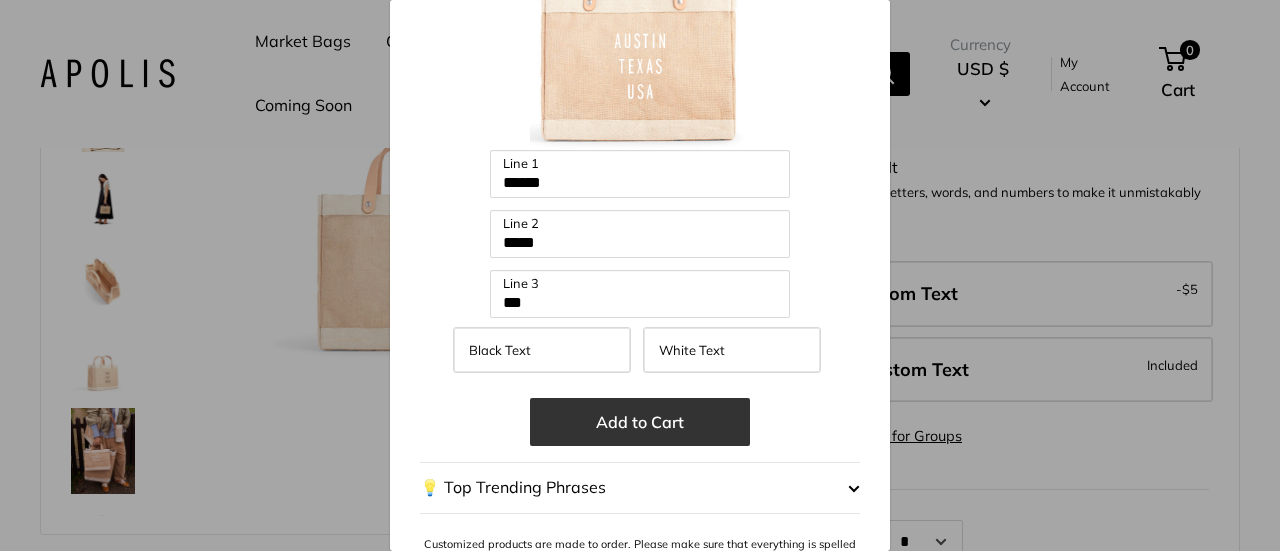 click on "Add to Cart" at bounding box center [640, 422] 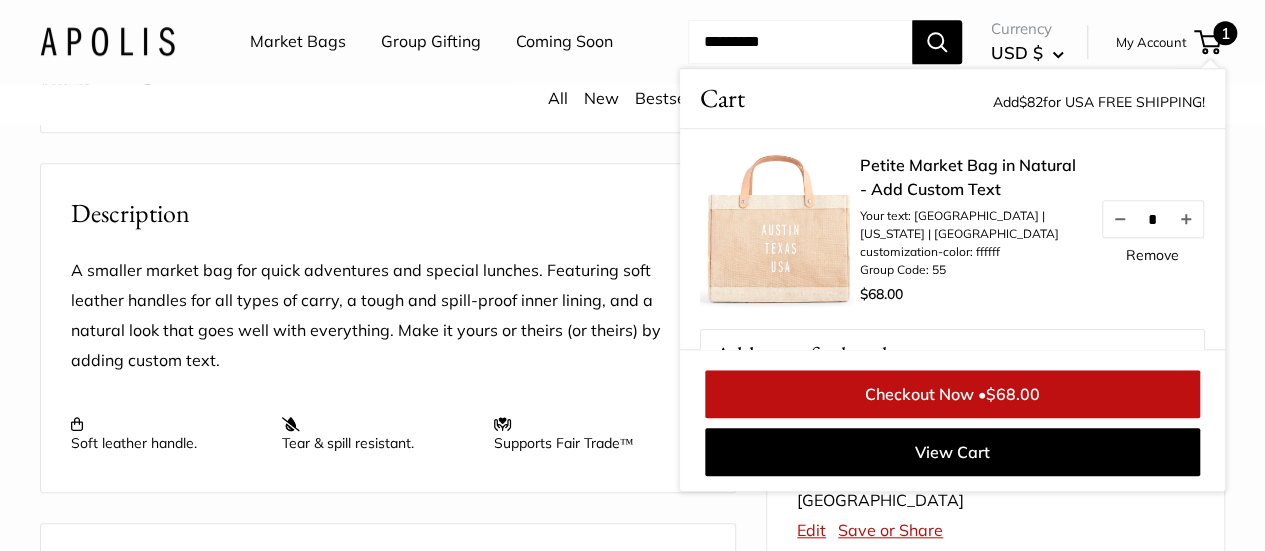 scroll, scrollTop: 0, scrollLeft: 0, axis: both 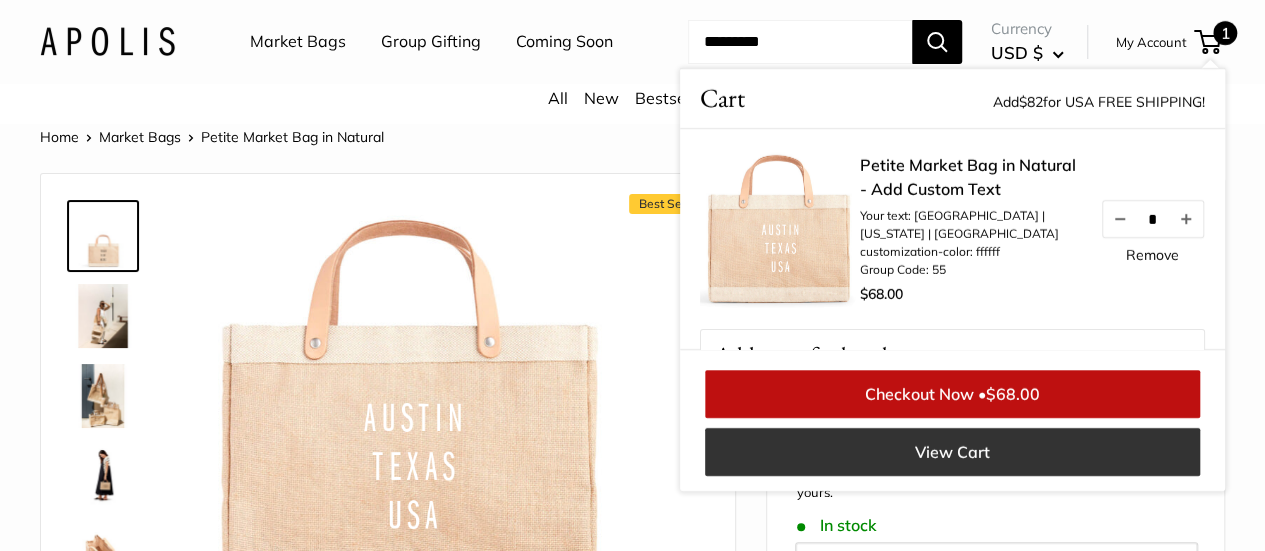 click on "View Cart" at bounding box center (952, 452) 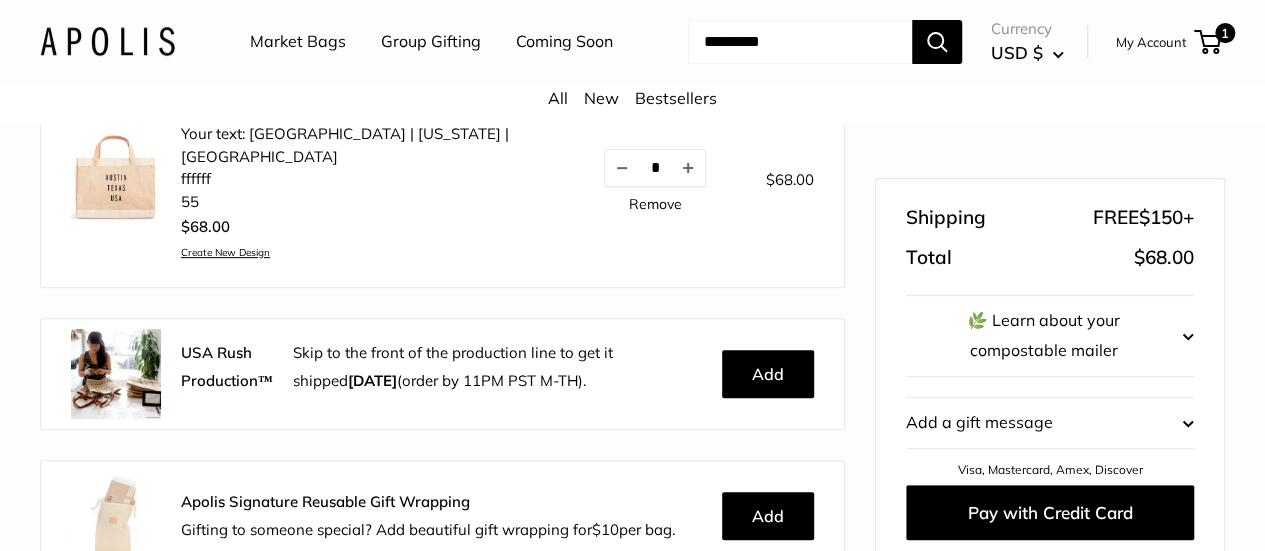 scroll, scrollTop: 496, scrollLeft: 0, axis: vertical 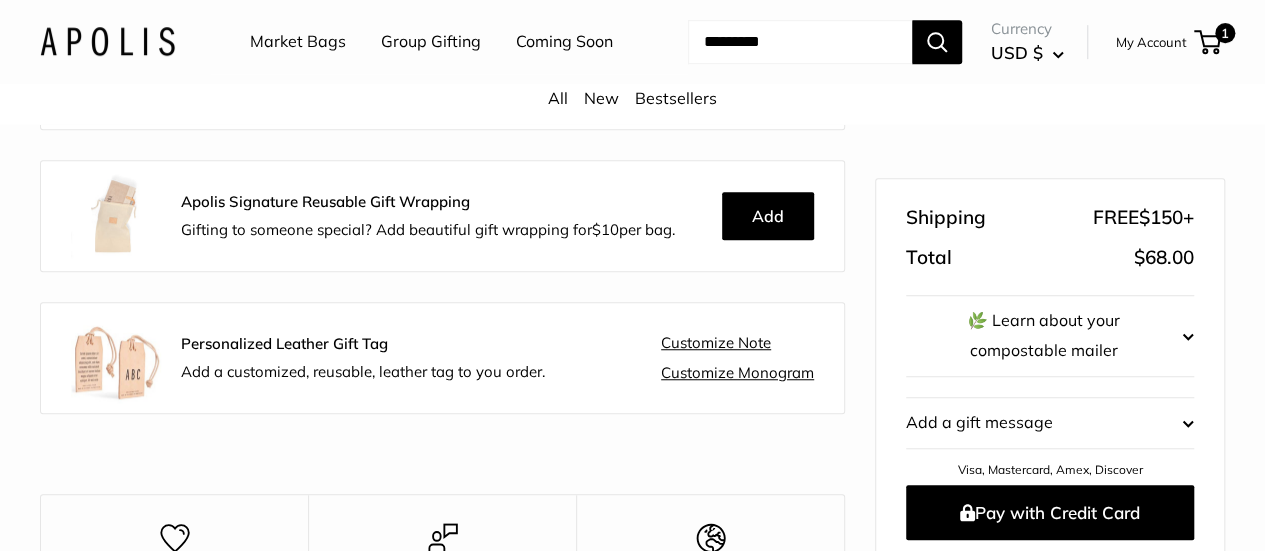 click on "Customize Monogram" at bounding box center [737, 373] 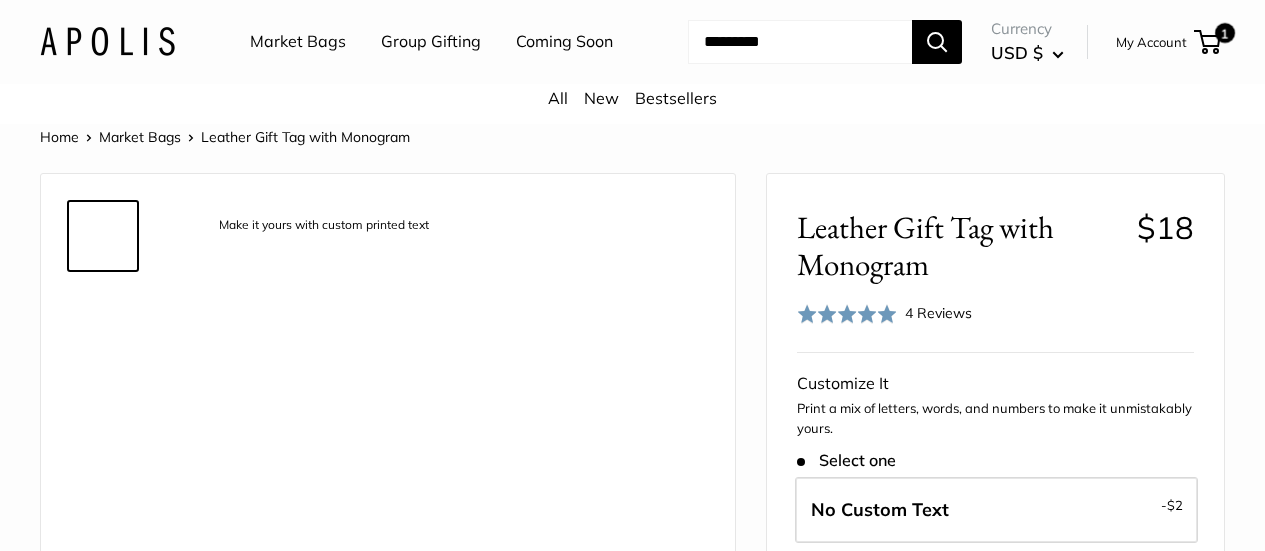 scroll, scrollTop: 0, scrollLeft: 0, axis: both 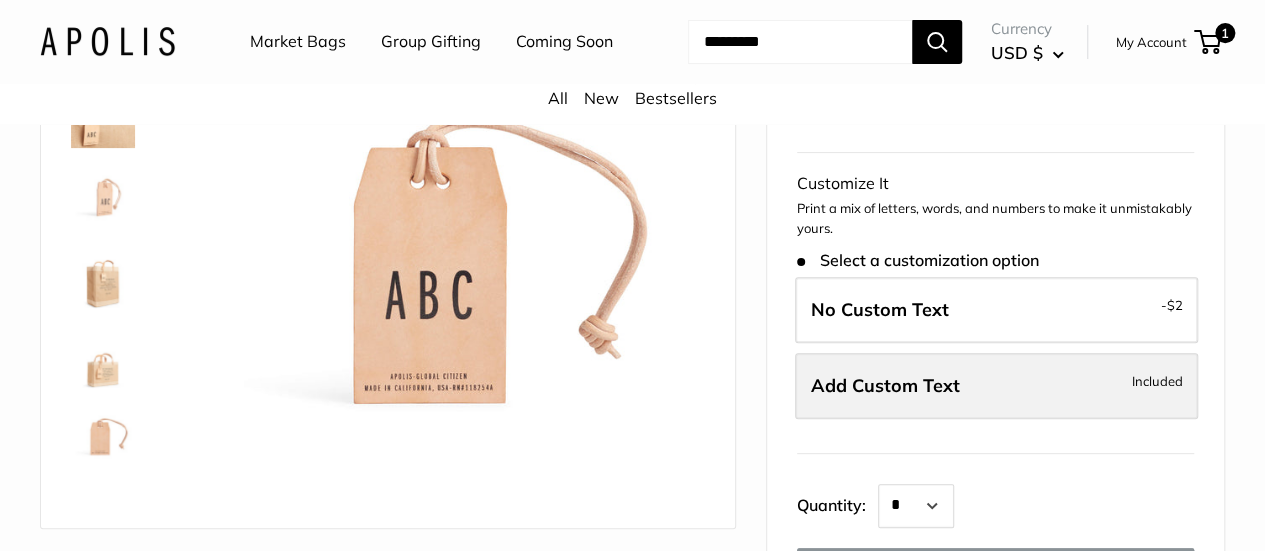 click on "Add Custom Text" at bounding box center (885, 385) 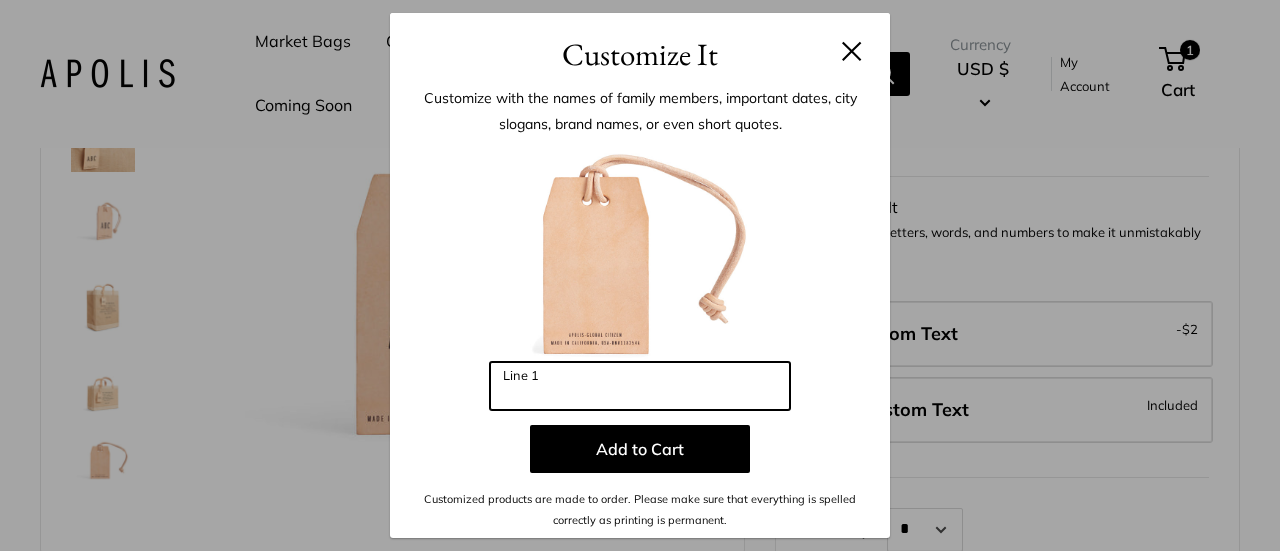 click on "Line 1" at bounding box center [640, 386] 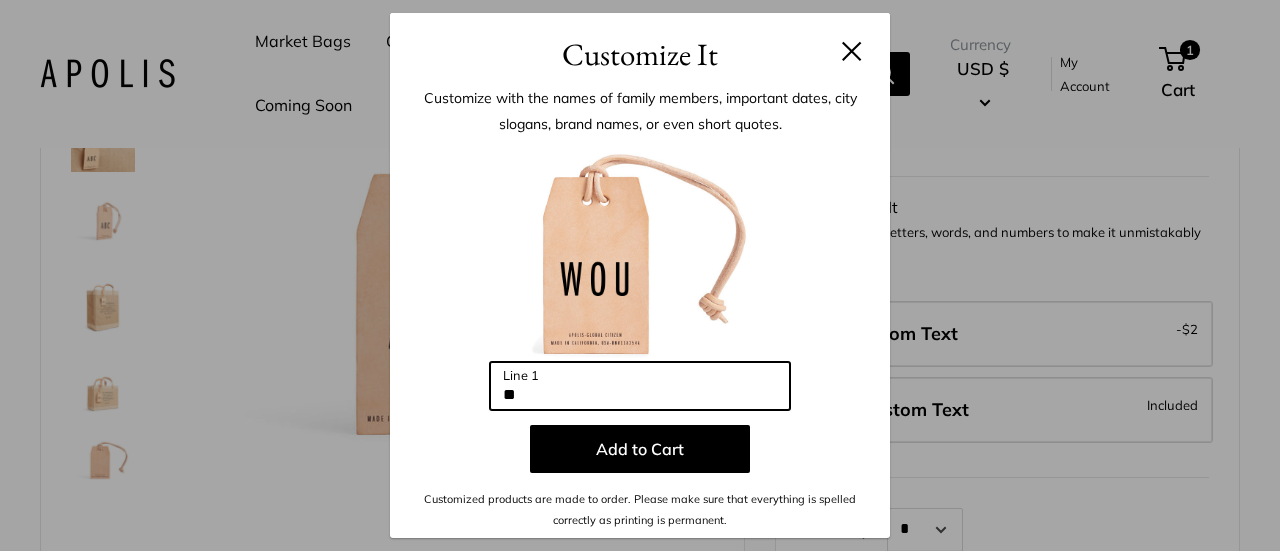 type on "*" 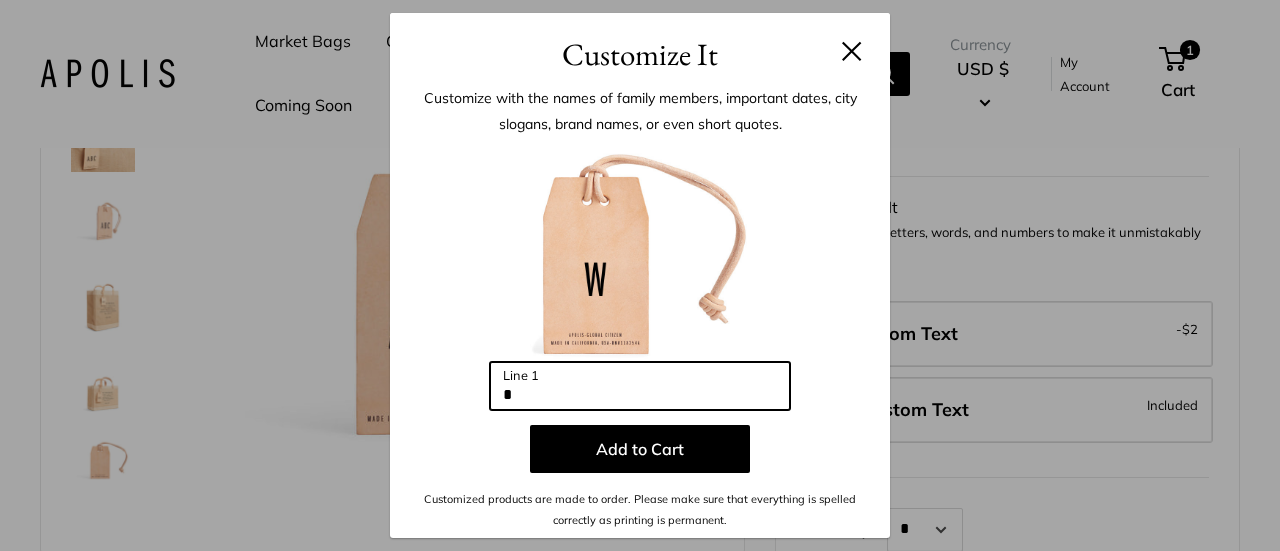 type 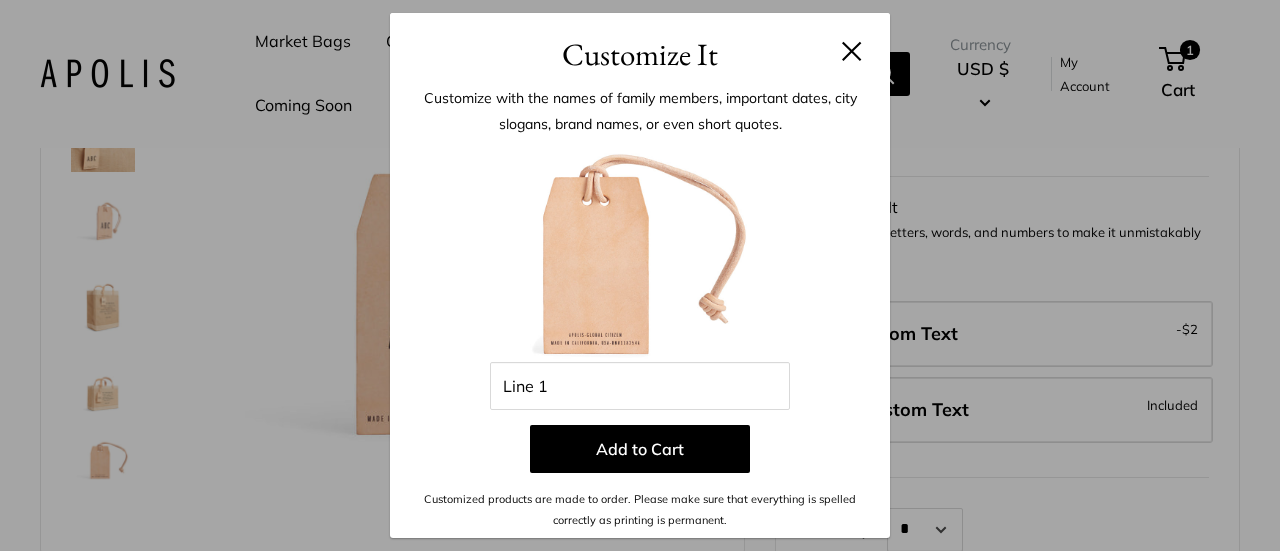 click at bounding box center [852, 51] 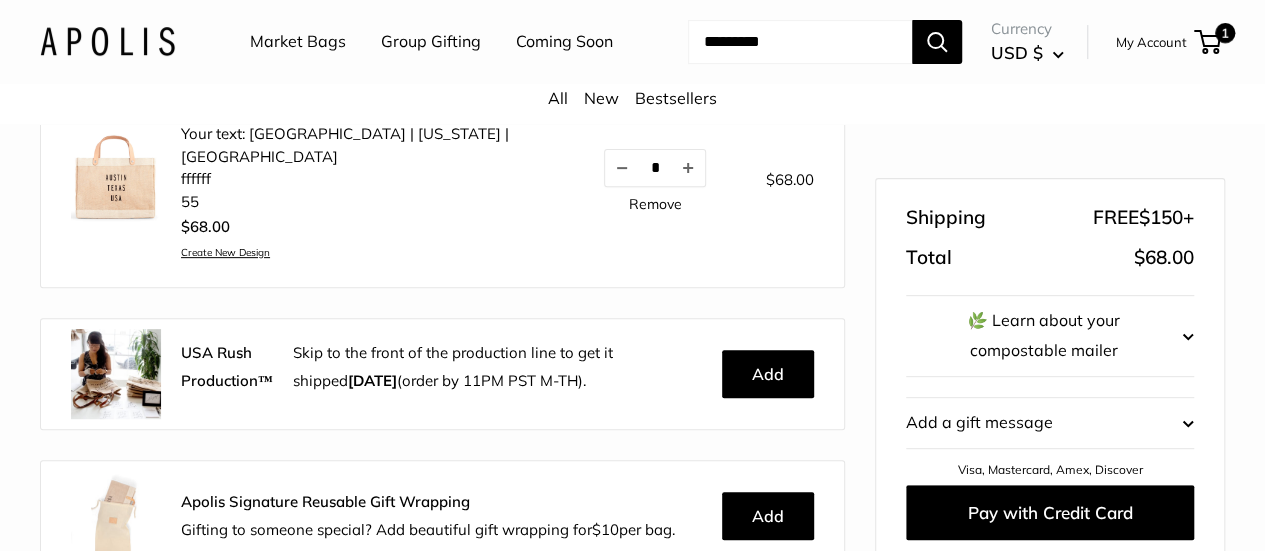 scroll, scrollTop: 496, scrollLeft: 0, axis: vertical 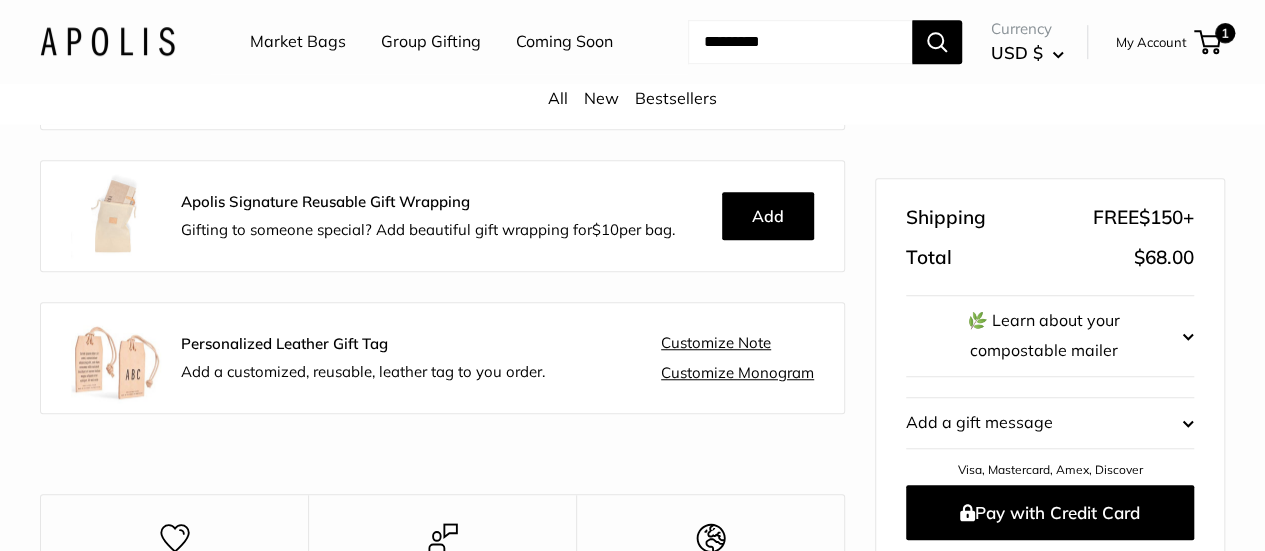 click on "Customize Note" at bounding box center [716, 343] 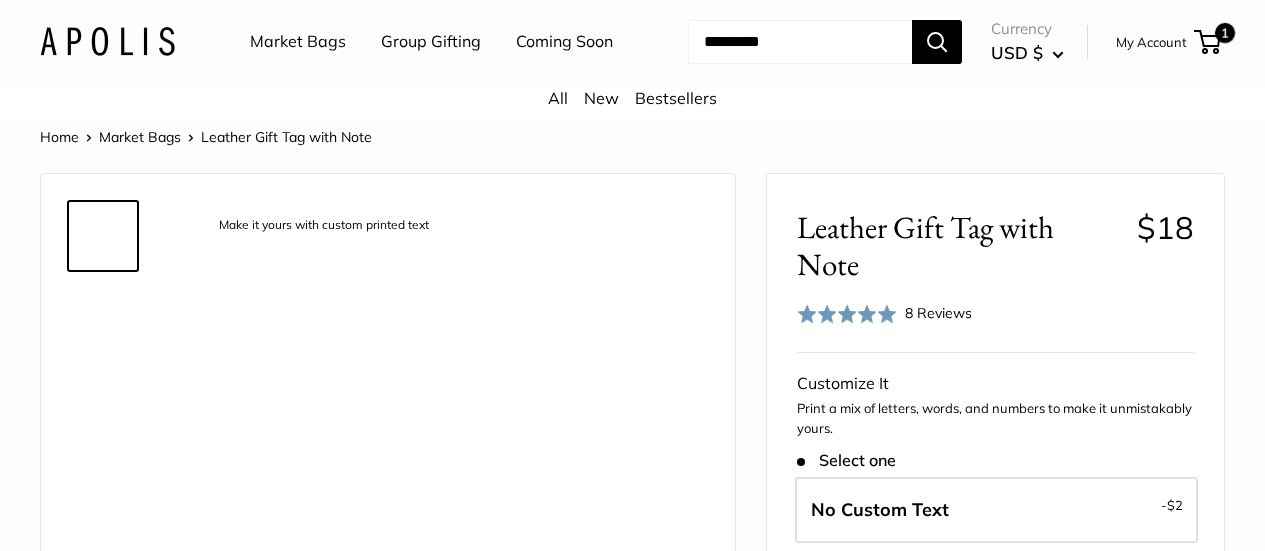 scroll, scrollTop: 0, scrollLeft: 0, axis: both 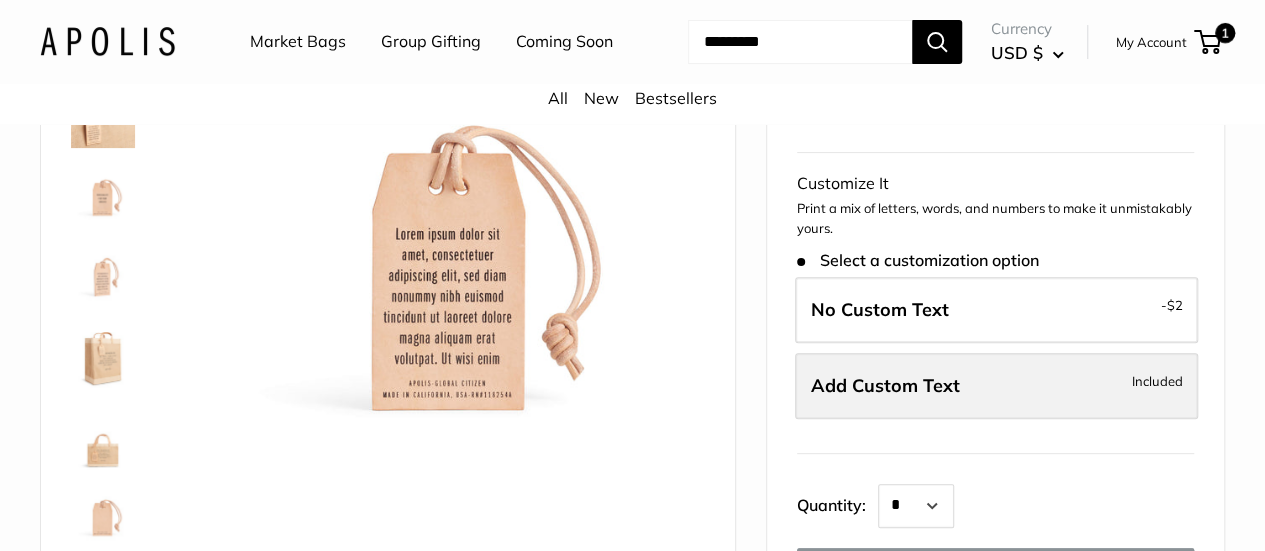 click on "Add Custom Text" at bounding box center [885, 385] 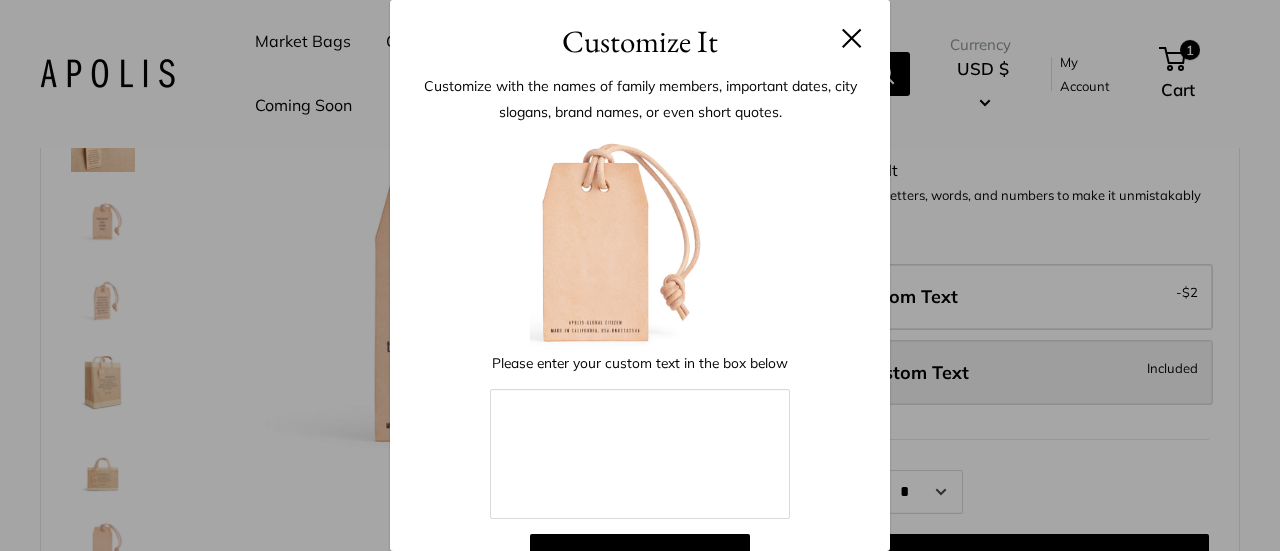 scroll, scrollTop: 0, scrollLeft: 0, axis: both 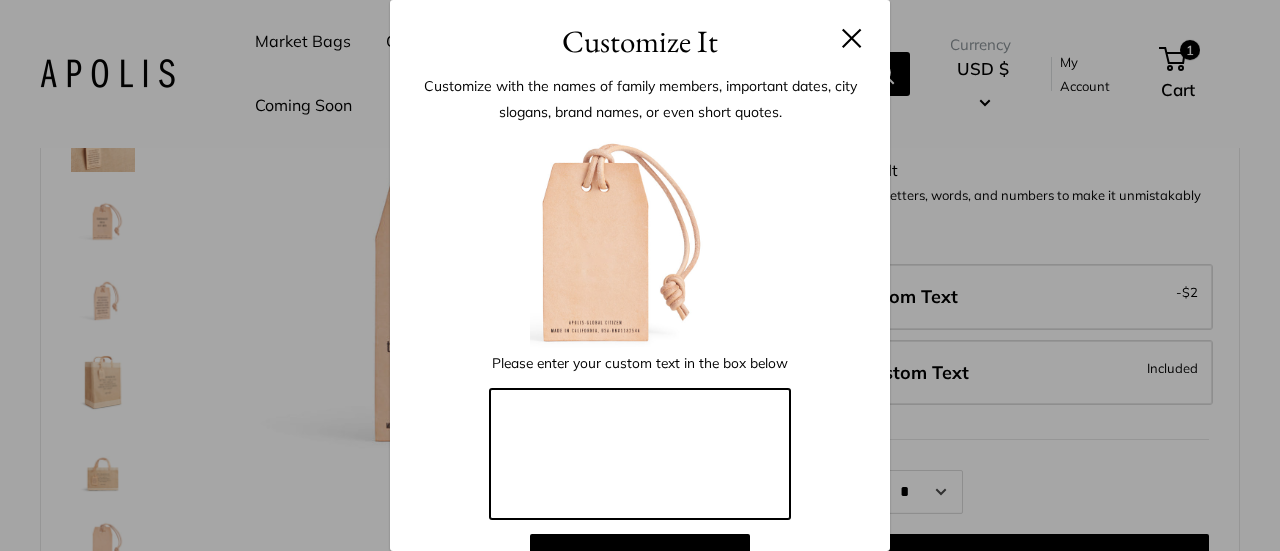 click at bounding box center (640, 454) 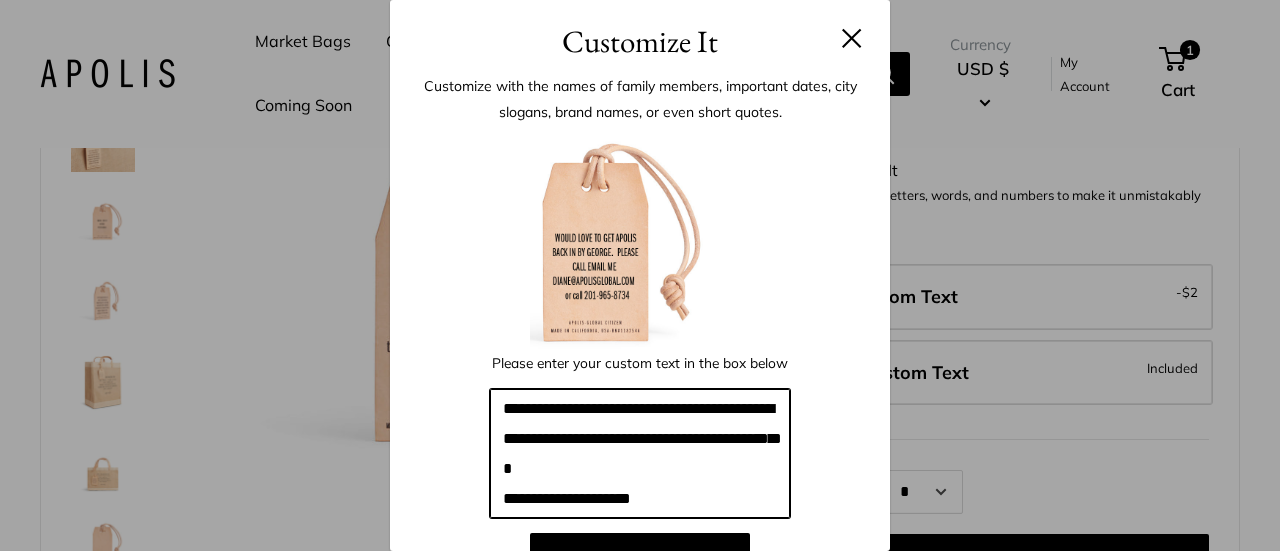 scroll, scrollTop: 0, scrollLeft: 0, axis: both 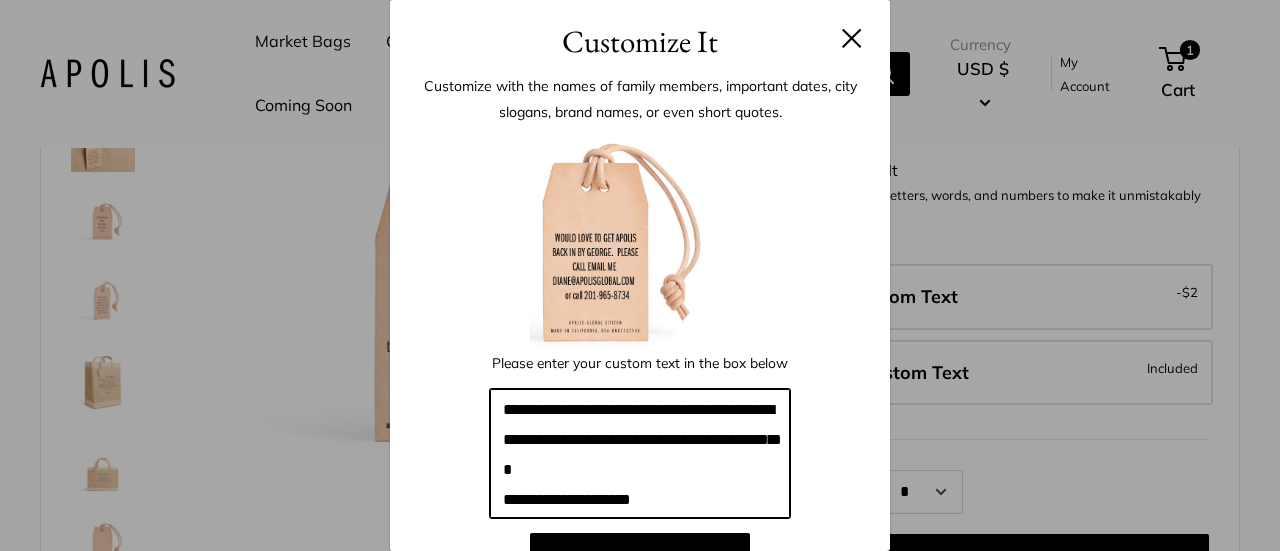 click on "**********" at bounding box center (640, 453) 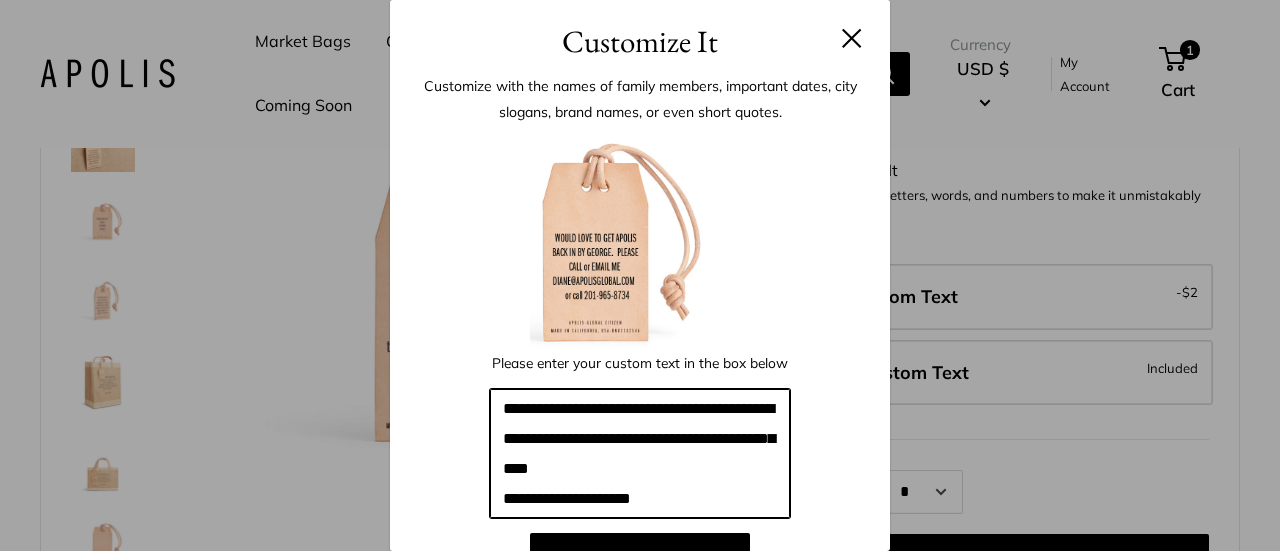 scroll, scrollTop: 29, scrollLeft: 0, axis: vertical 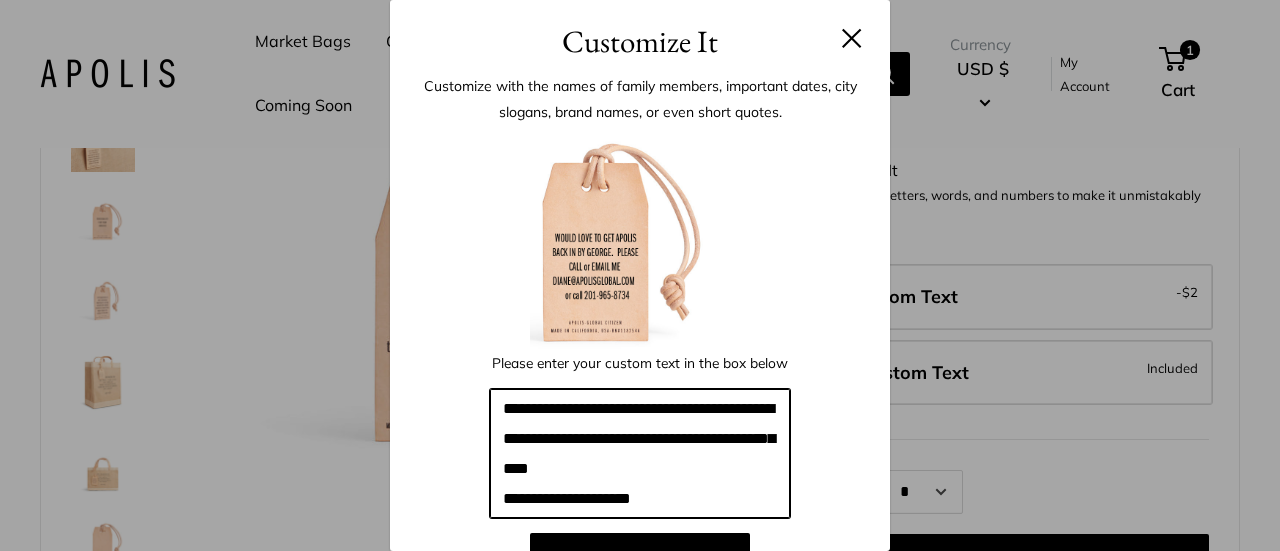 click on "**********" at bounding box center [640, 453] 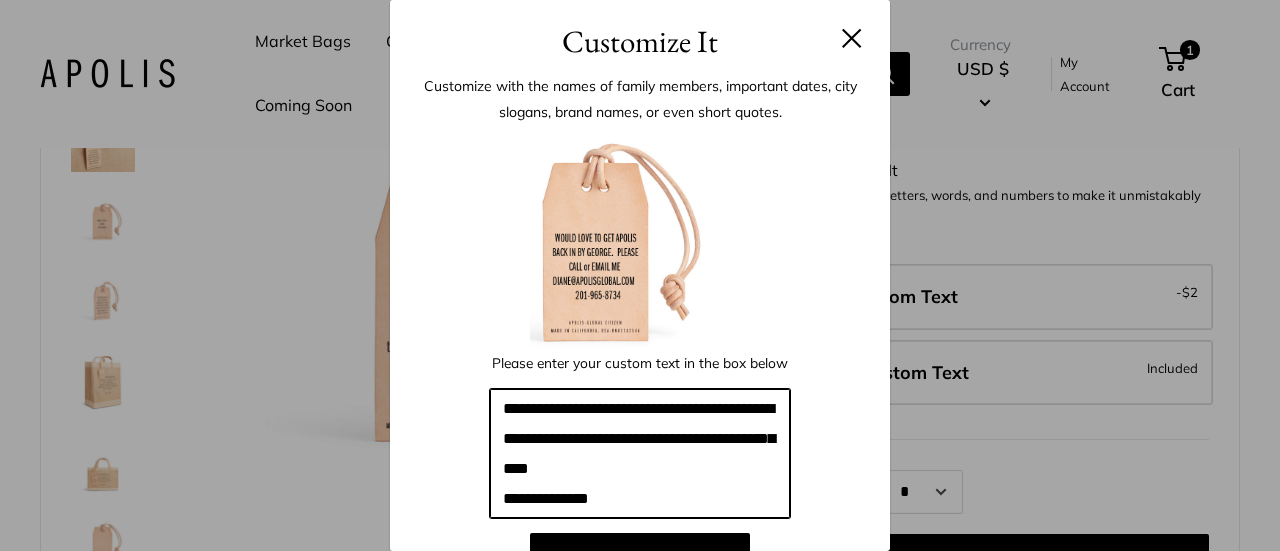 click on "**********" at bounding box center (640, 453) 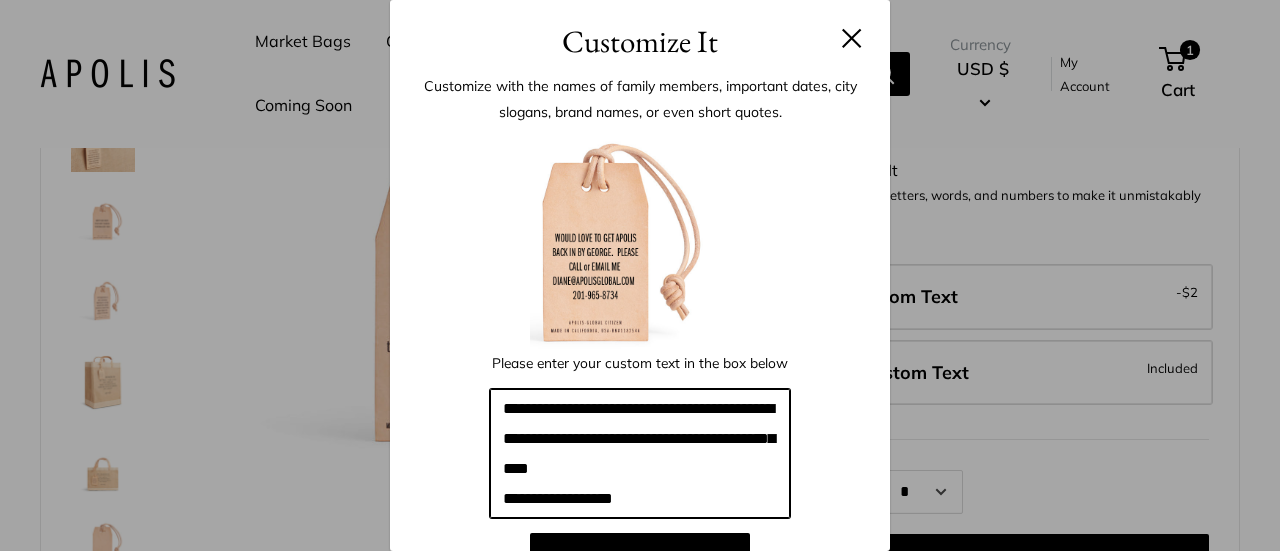 scroll, scrollTop: 52, scrollLeft: 0, axis: vertical 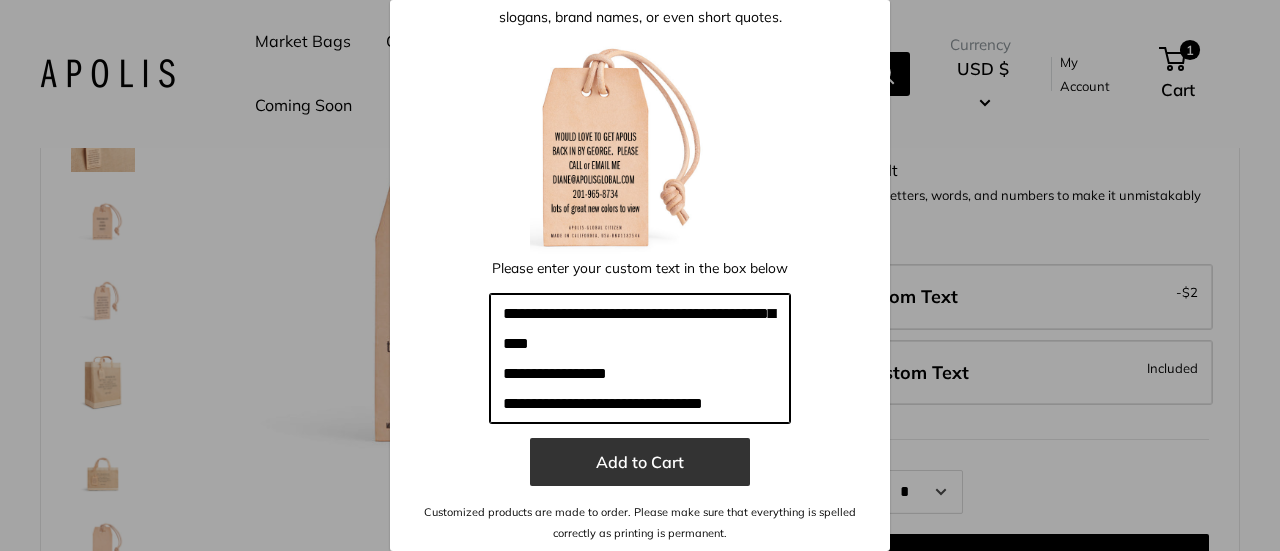 type on "**********" 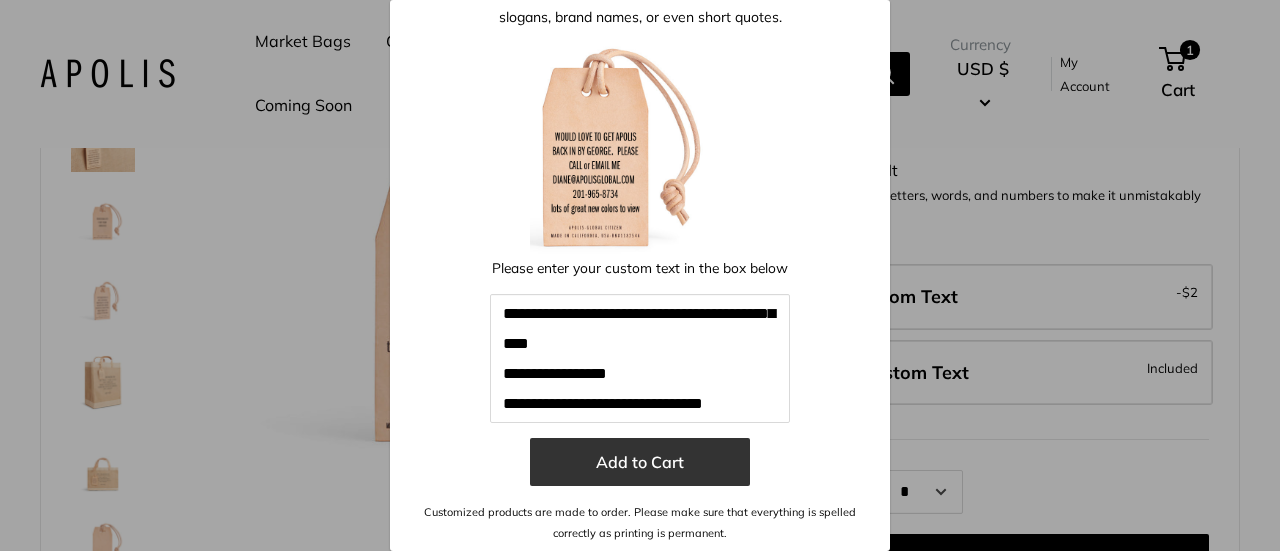 click on "Add to Cart" at bounding box center (640, 462) 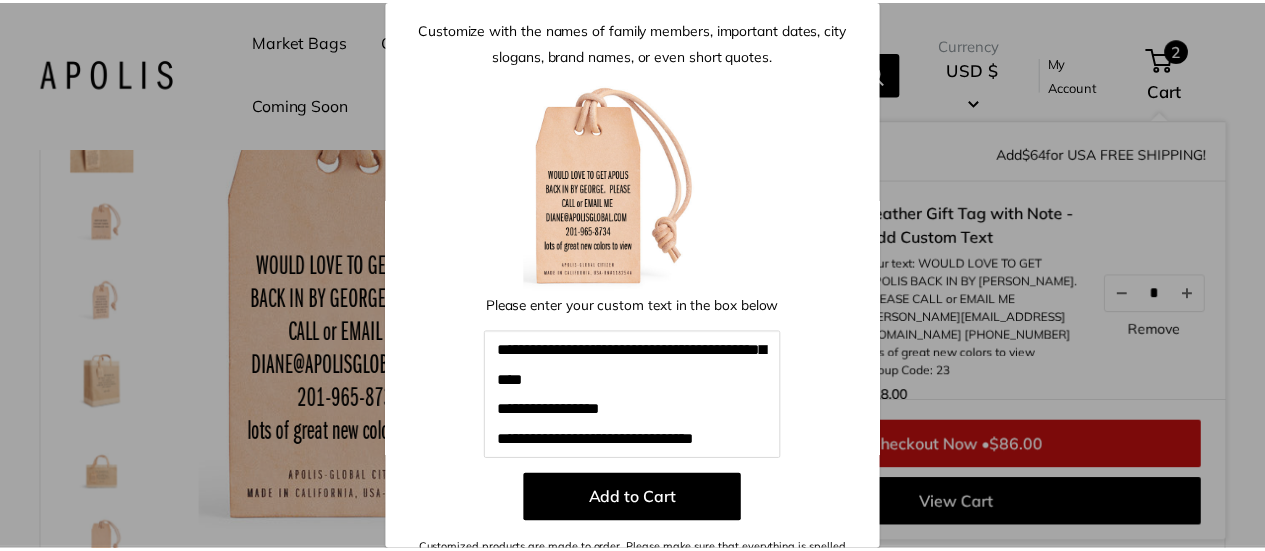 scroll, scrollTop: 0, scrollLeft: 0, axis: both 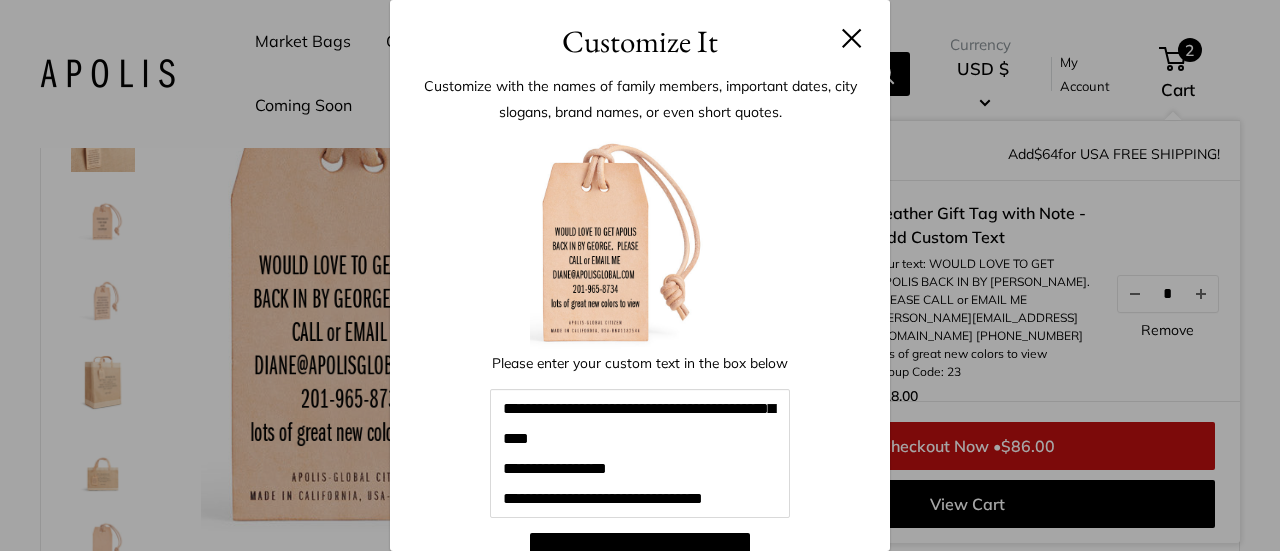 click at bounding box center [852, 38] 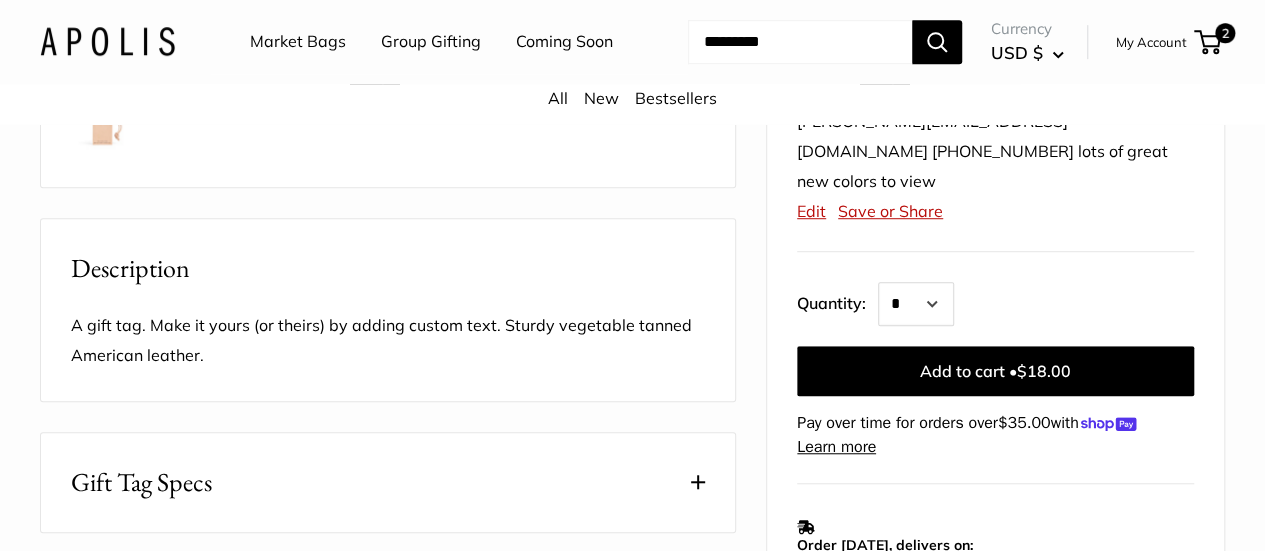 scroll, scrollTop: 600, scrollLeft: 0, axis: vertical 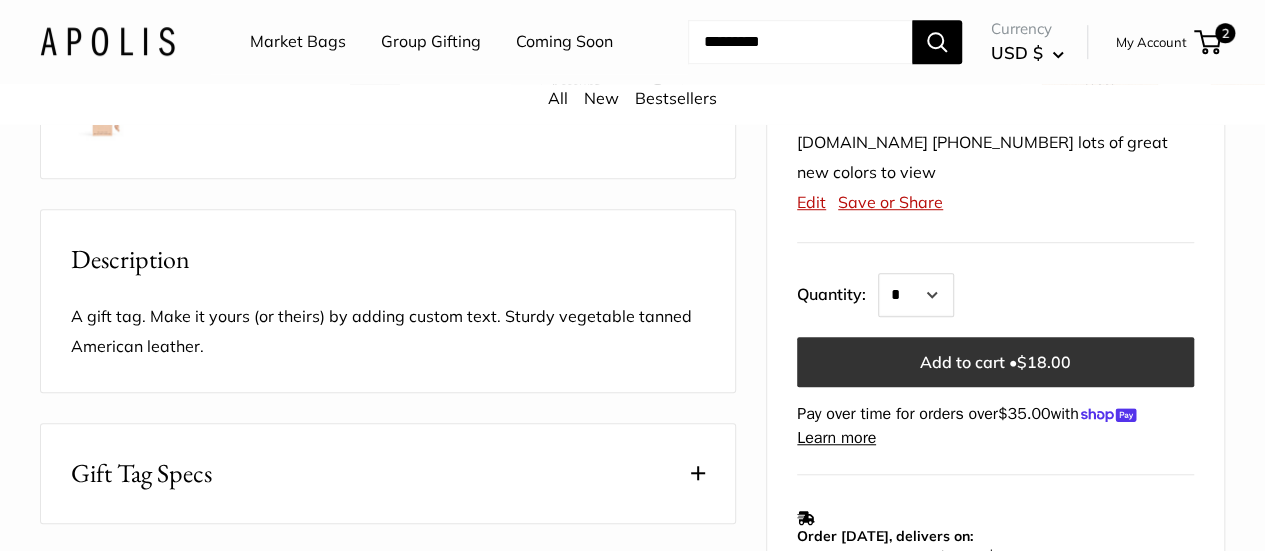 click on "Add to cart •  $18.00" at bounding box center (995, 362) 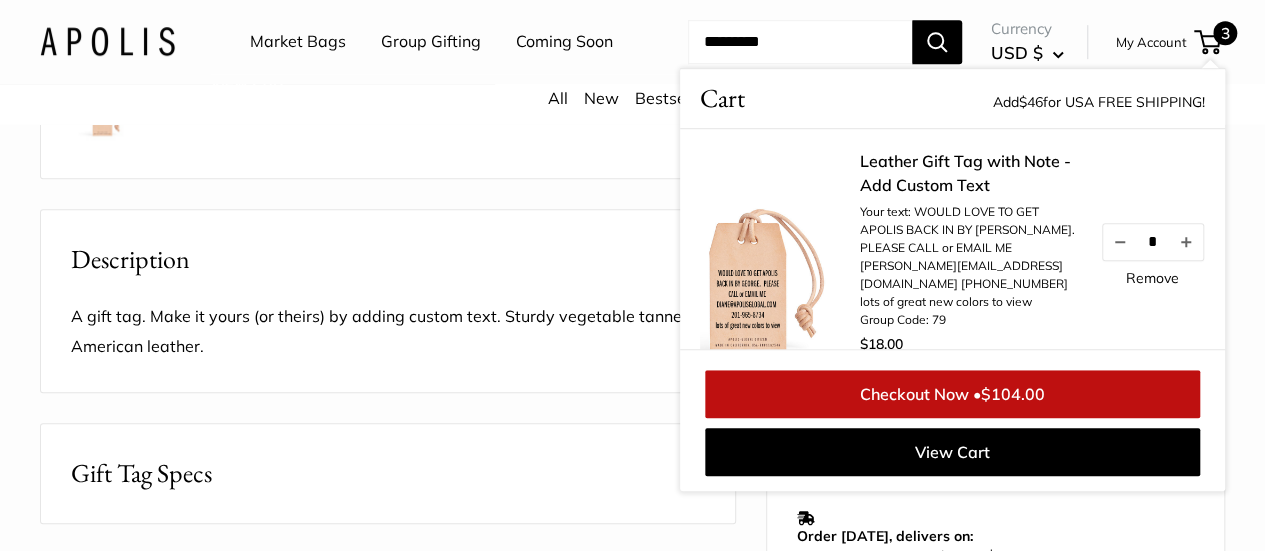 click on "Your text: WOULD LOVE TO GET APOLIS BACK IN BY GEORGE.  PLEASE CALL or EMAIL ME  DIANE@APOLISGLOBAL.COM
201-965-8734
lots of great new colors to view" at bounding box center [970, 257] 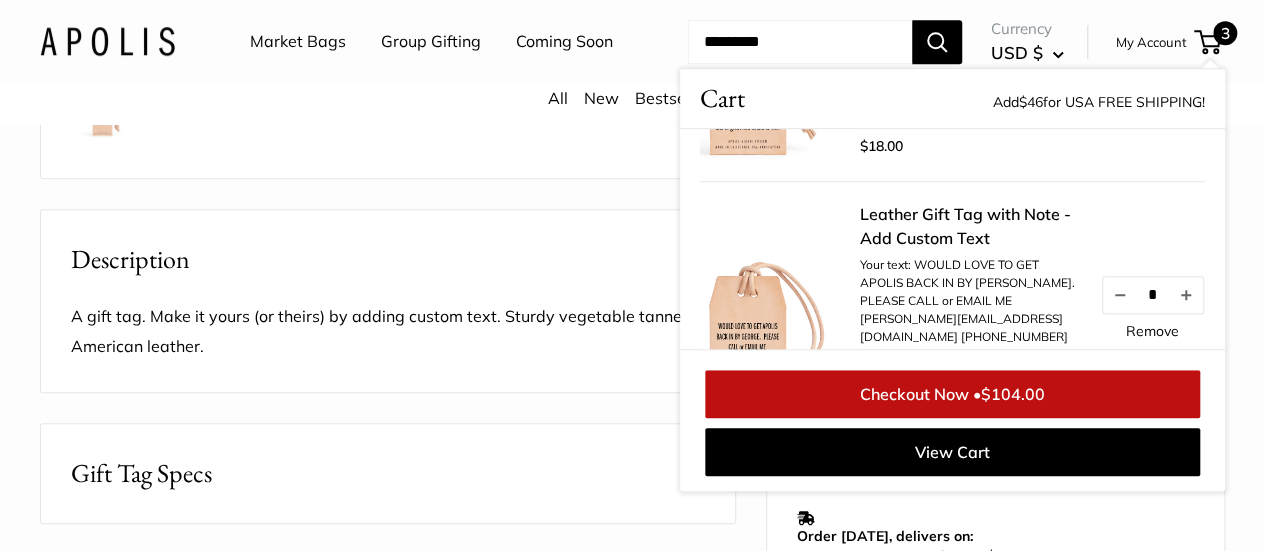scroll, scrollTop: 200, scrollLeft: 0, axis: vertical 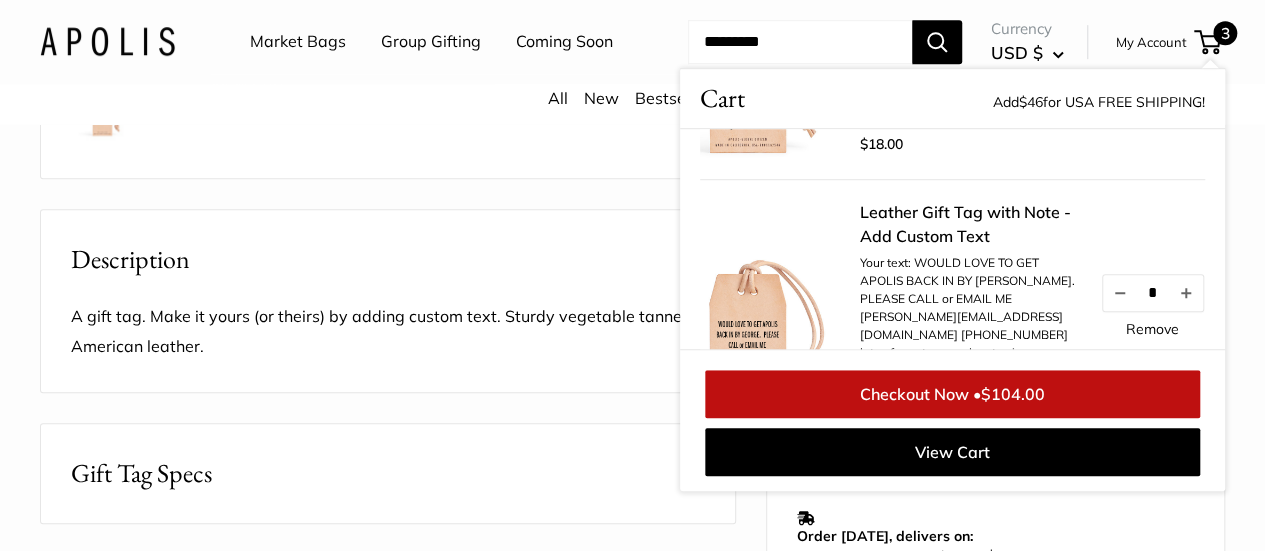 click on "Checkout Now •  $104.00" at bounding box center (952, 394) 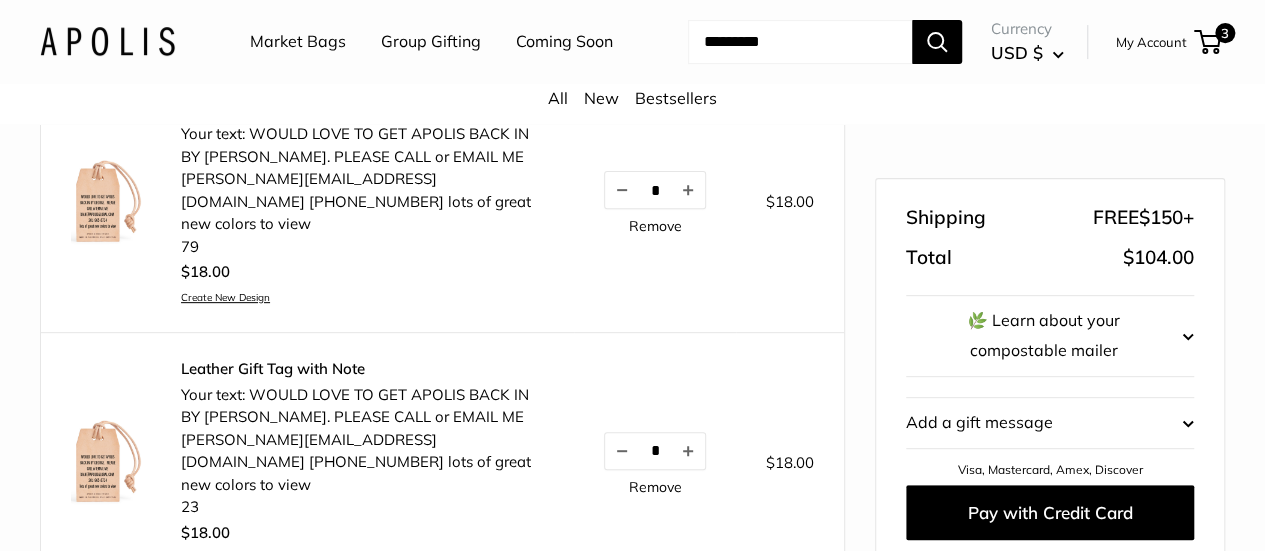 scroll, scrollTop: 296, scrollLeft: 0, axis: vertical 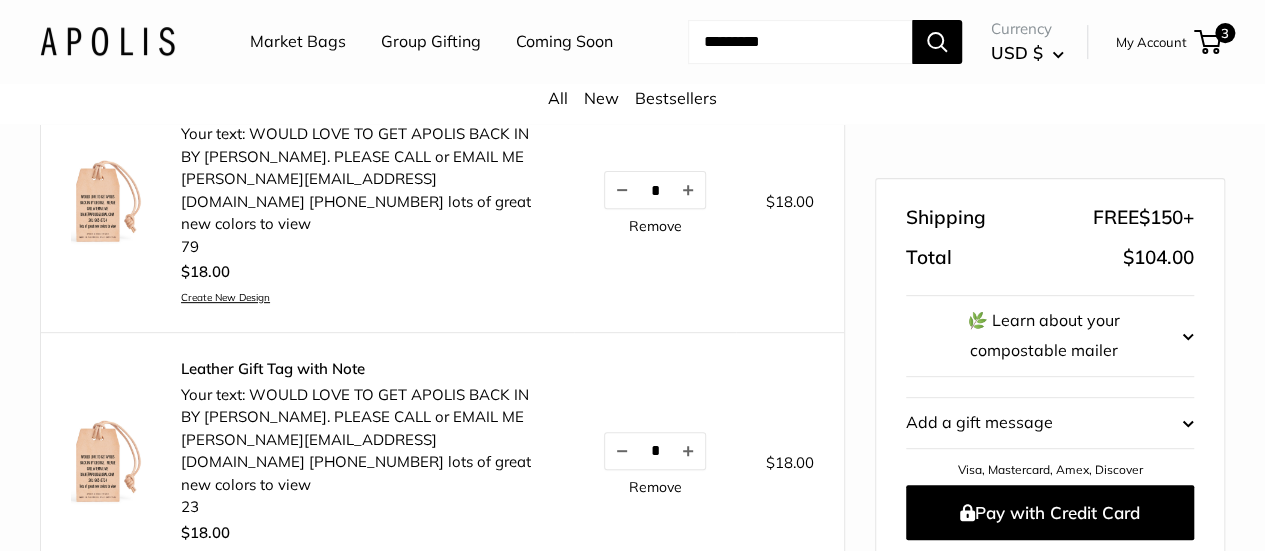 click on "Remove" at bounding box center [655, 226] 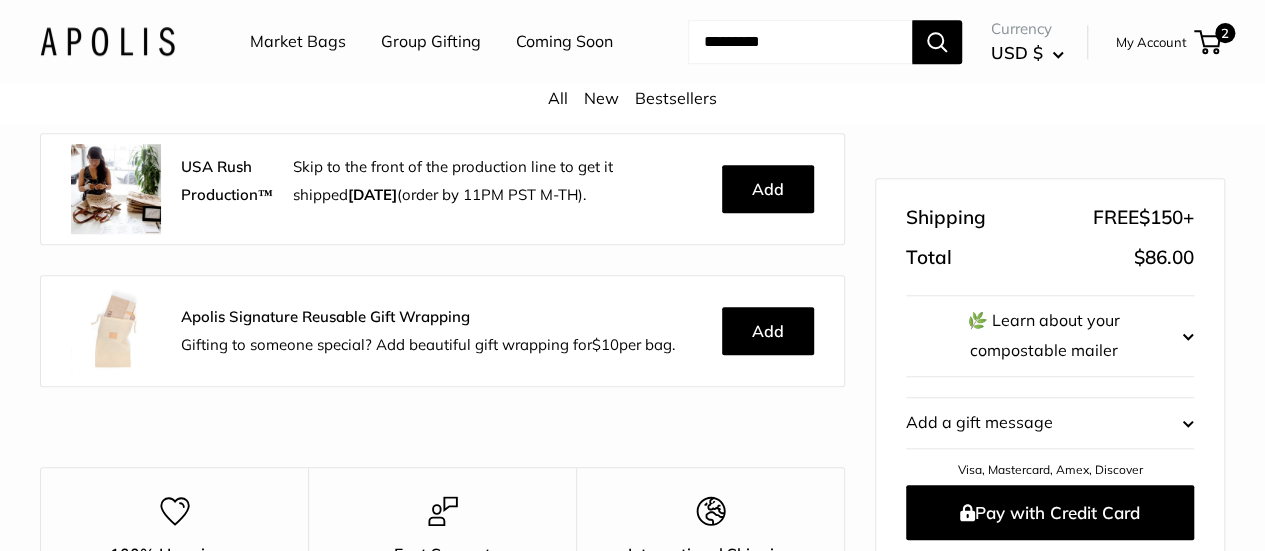 scroll, scrollTop: 296, scrollLeft: 0, axis: vertical 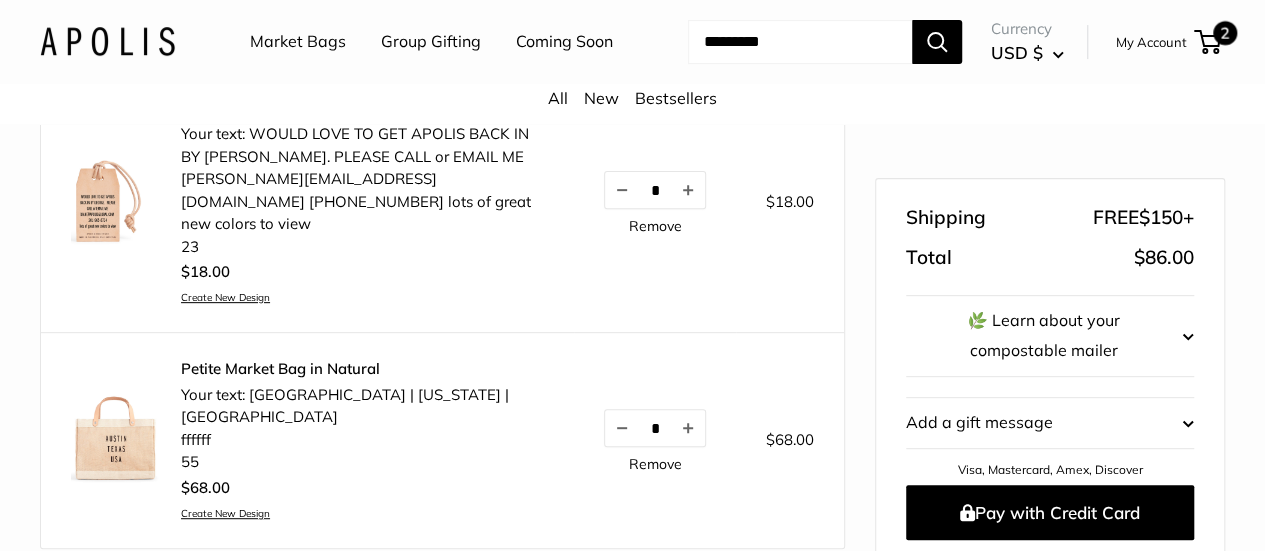 click at bounding box center (1204, 42) 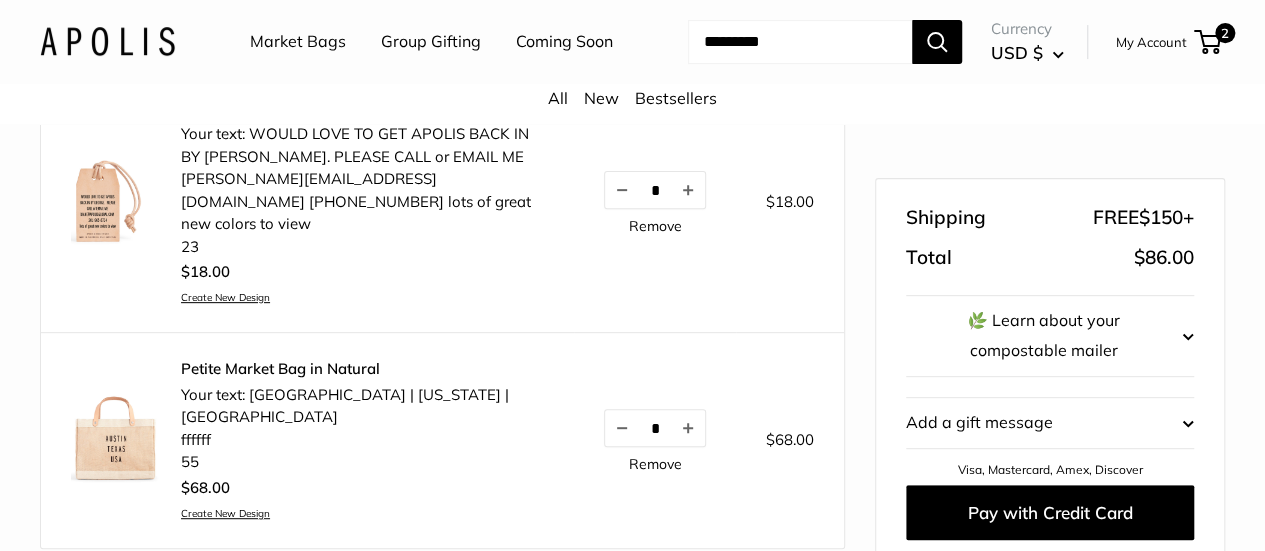 scroll, scrollTop: 296, scrollLeft: 0, axis: vertical 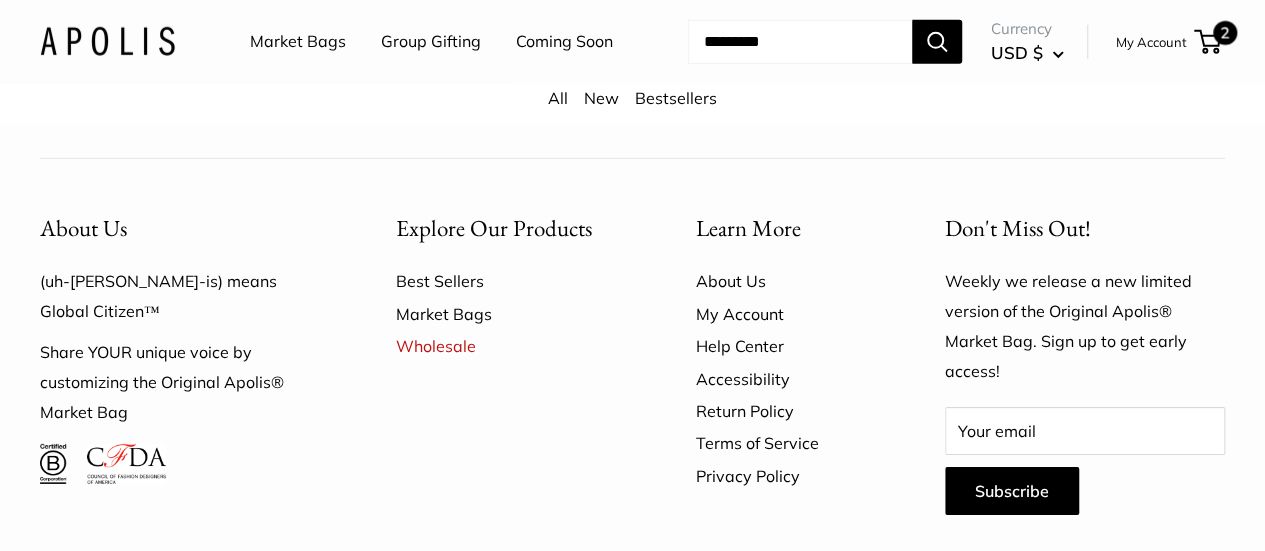 click on "2" at bounding box center [1225, 33] 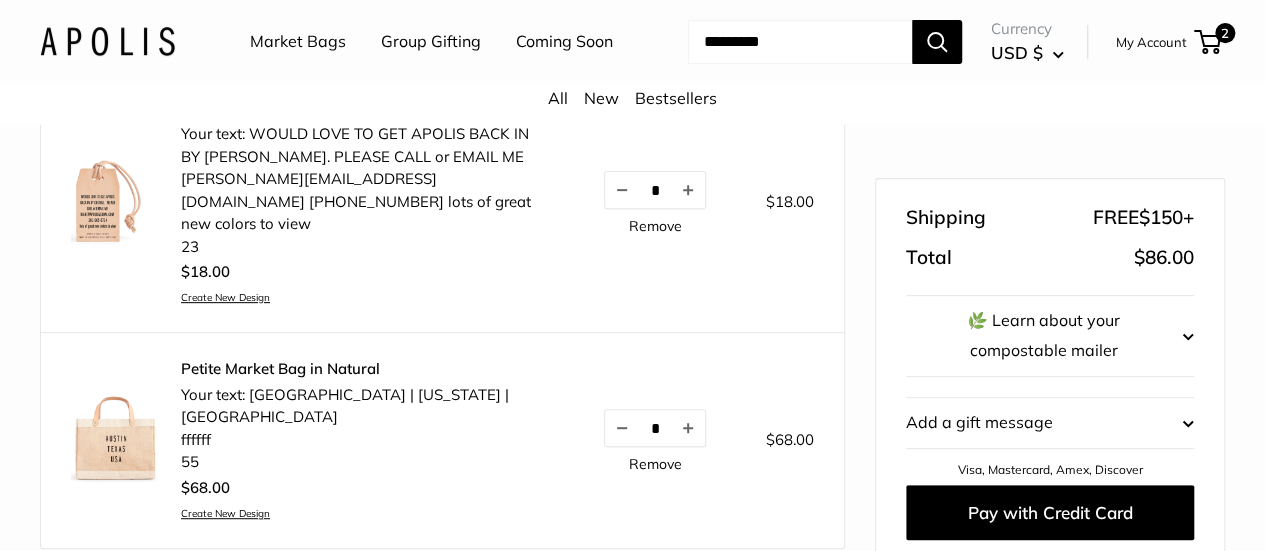 scroll, scrollTop: 296, scrollLeft: 0, axis: vertical 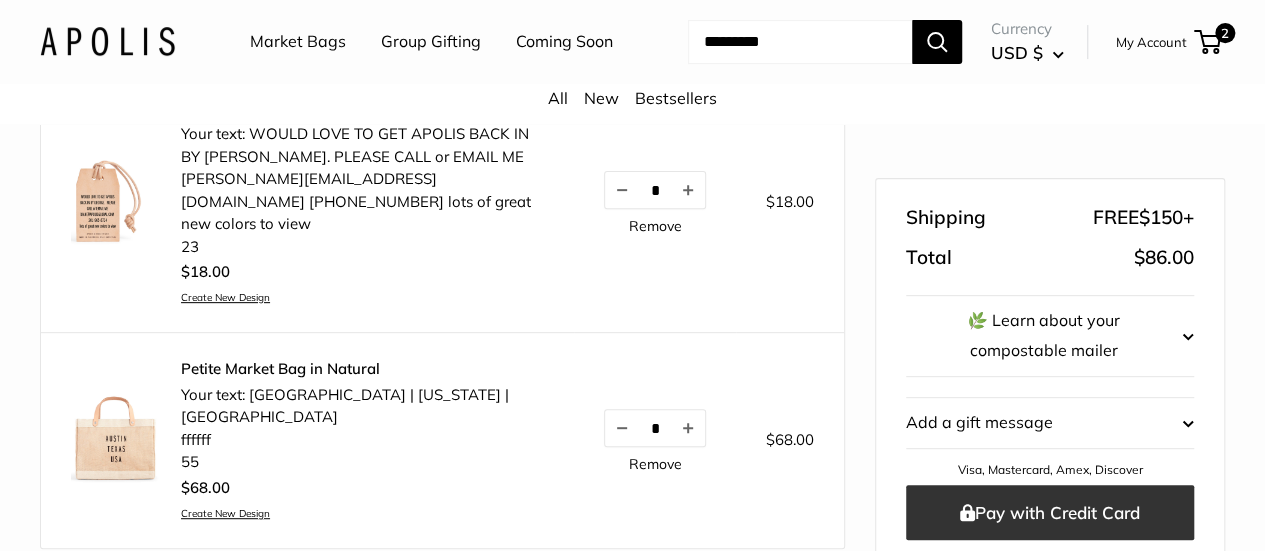 click on "Pay with Credit Card" at bounding box center [1050, 512] 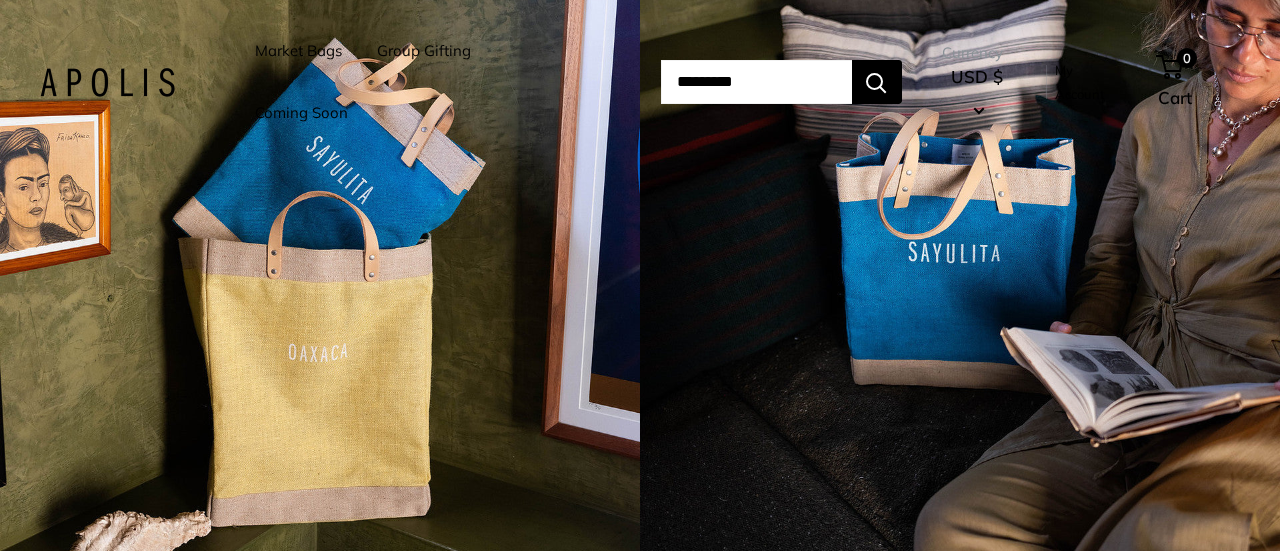 scroll, scrollTop: 0, scrollLeft: 0, axis: both 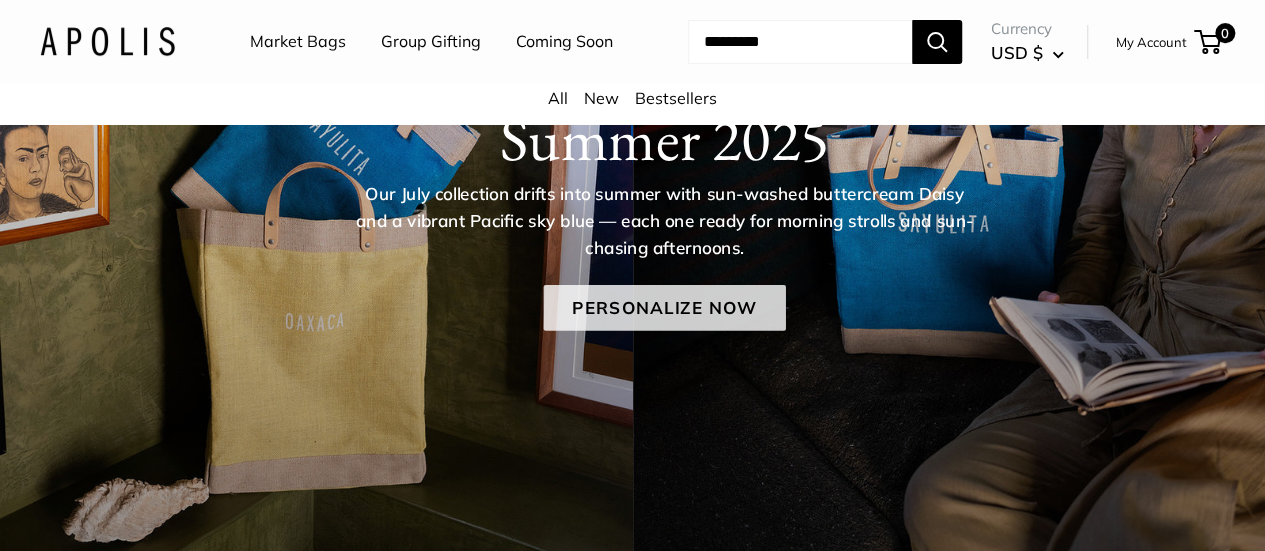 click on "Personalize Now" at bounding box center (664, 308) 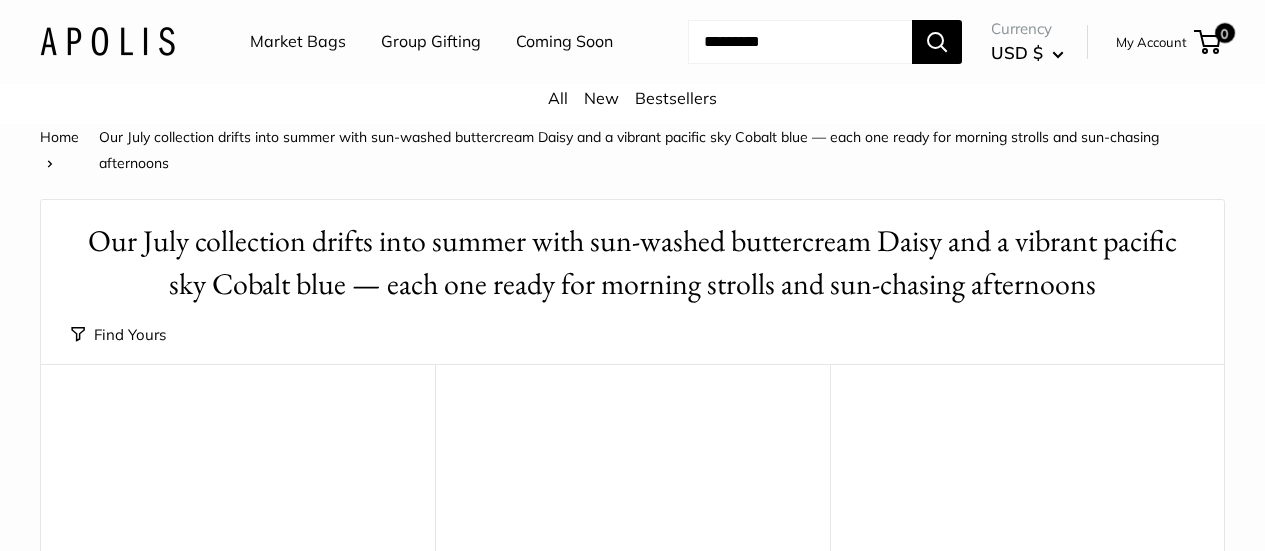 scroll, scrollTop: 0, scrollLeft: 0, axis: both 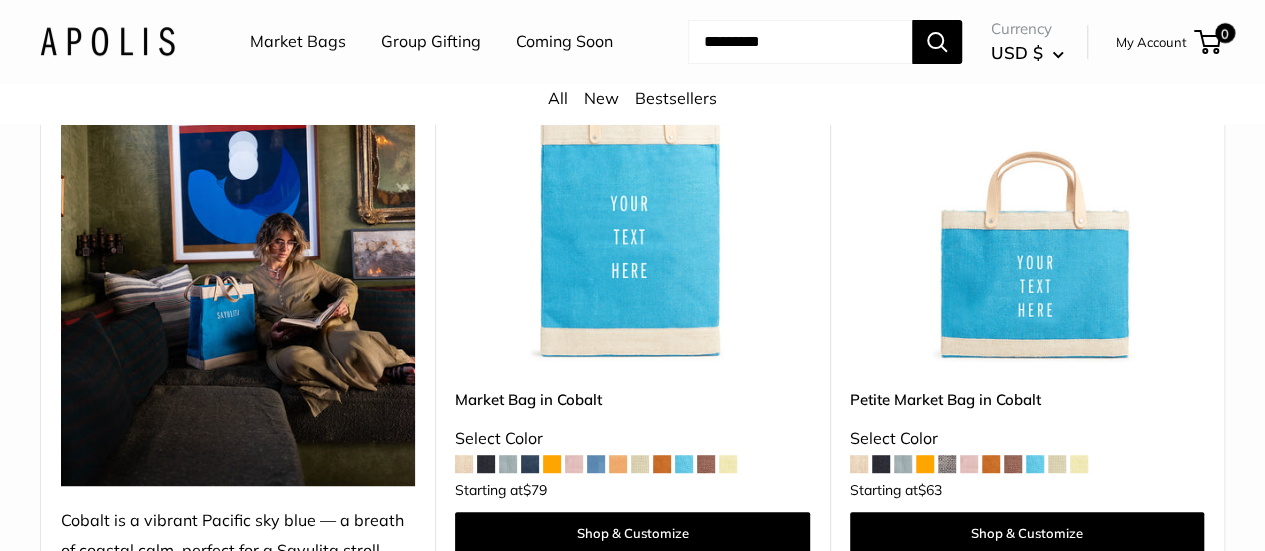 click at bounding box center (859, 464) 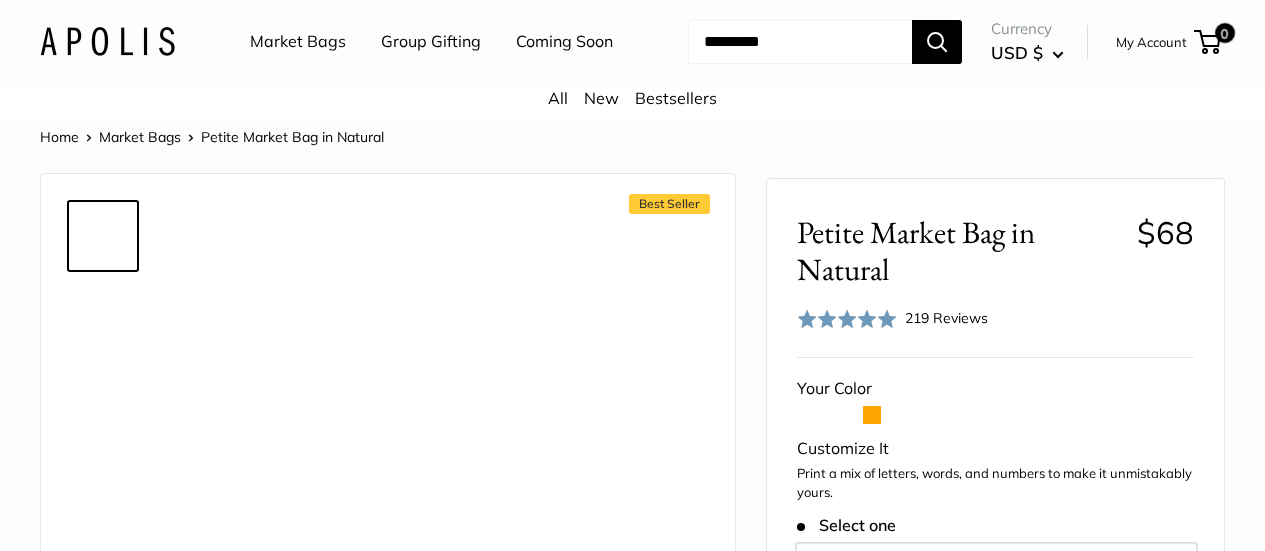 scroll, scrollTop: 0, scrollLeft: 0, axis: both 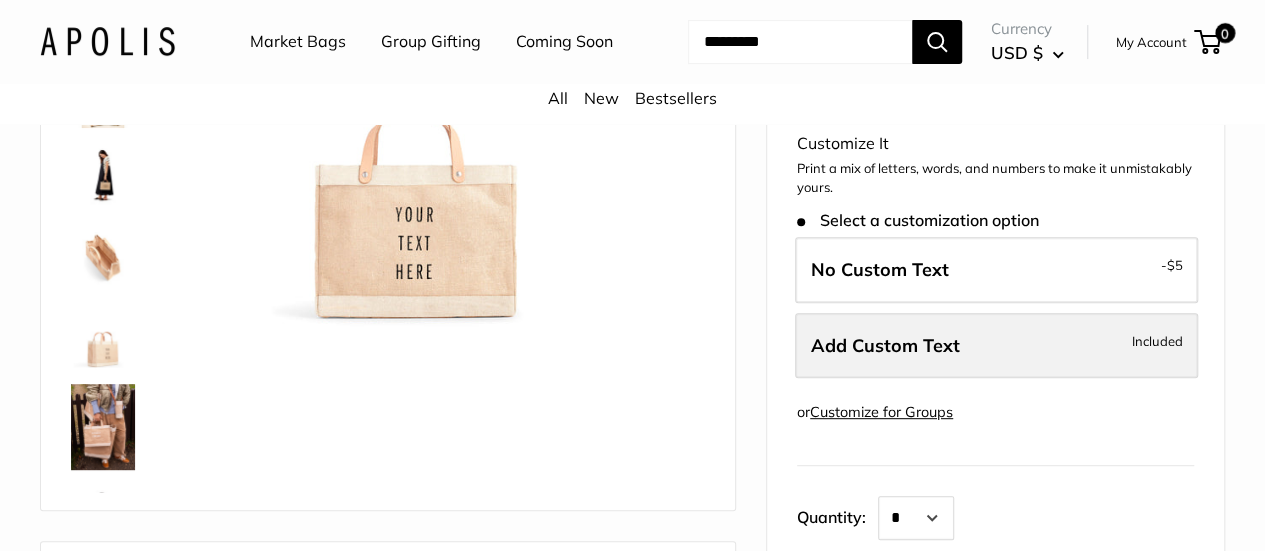click on "Add Custom Text" at bounding box center [885, 345] 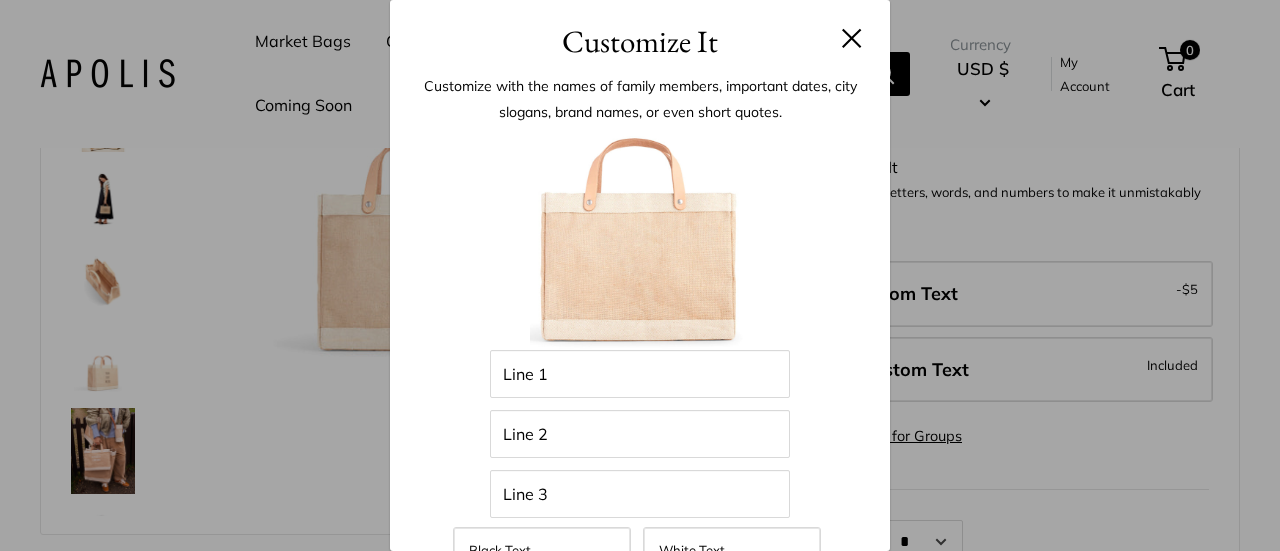 click on "Line 1" at bounding box center [640, 374] 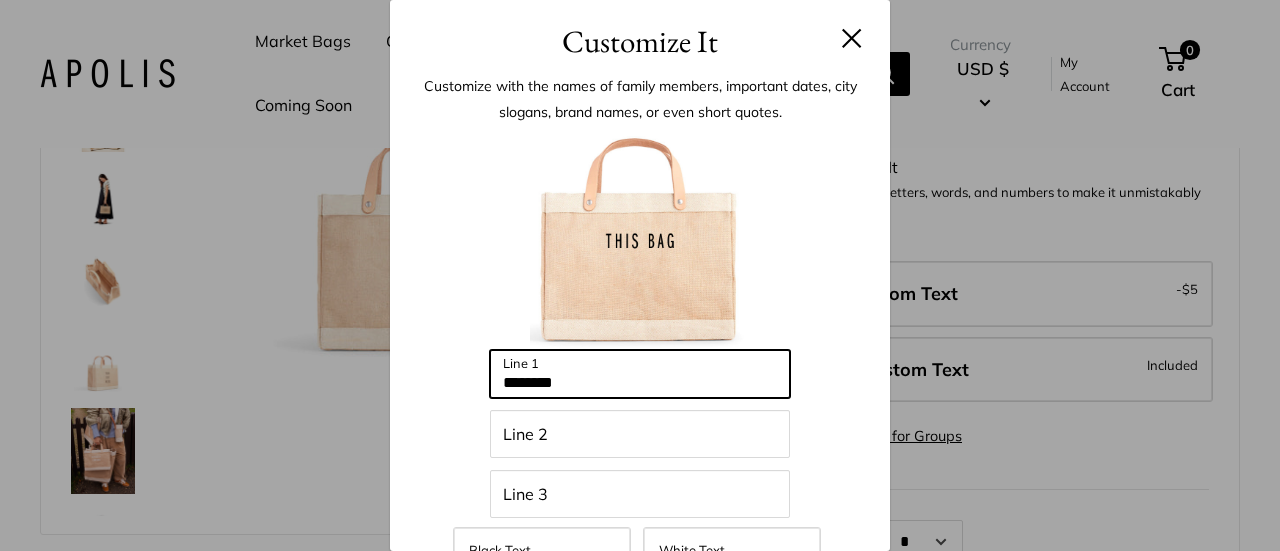 type on "********" 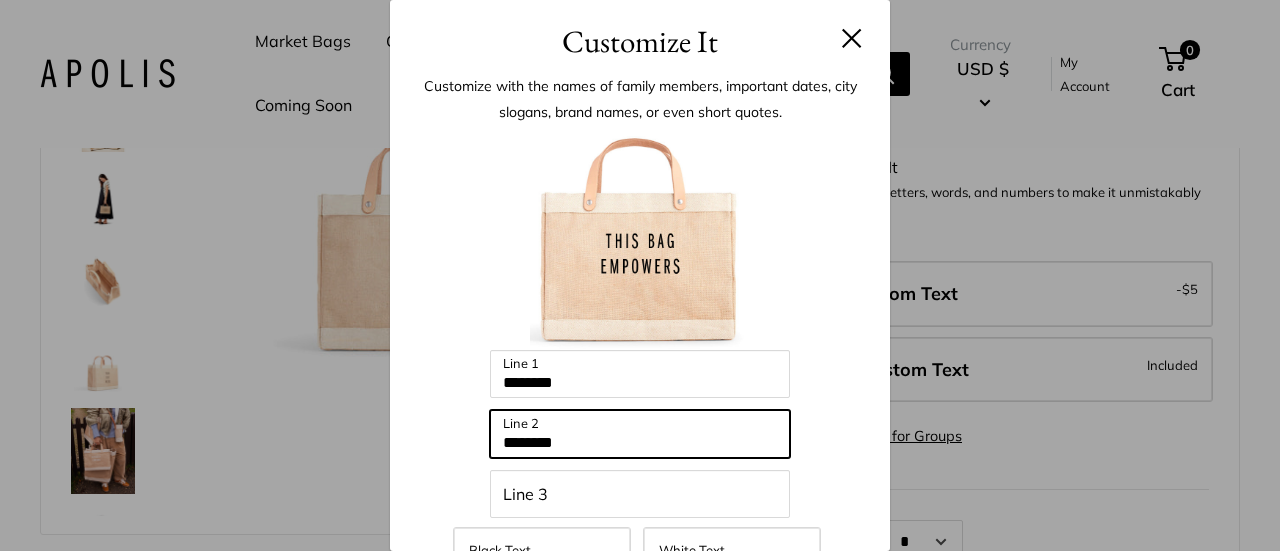 type on "********" 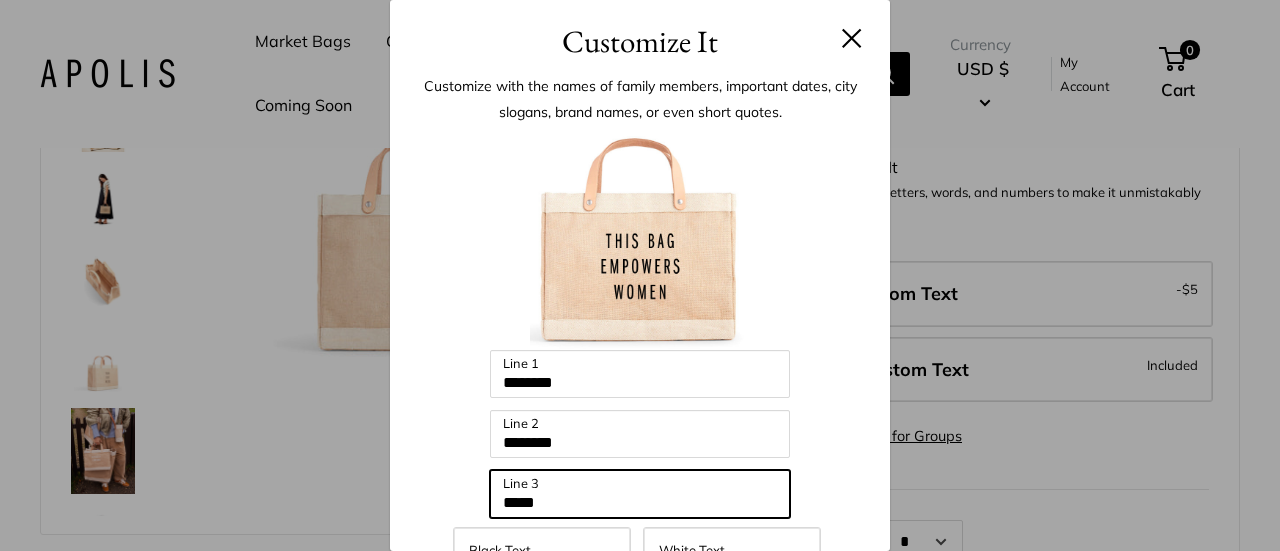 scroll, scrollTop: 100, scrollLeft: 0, axis: vertical 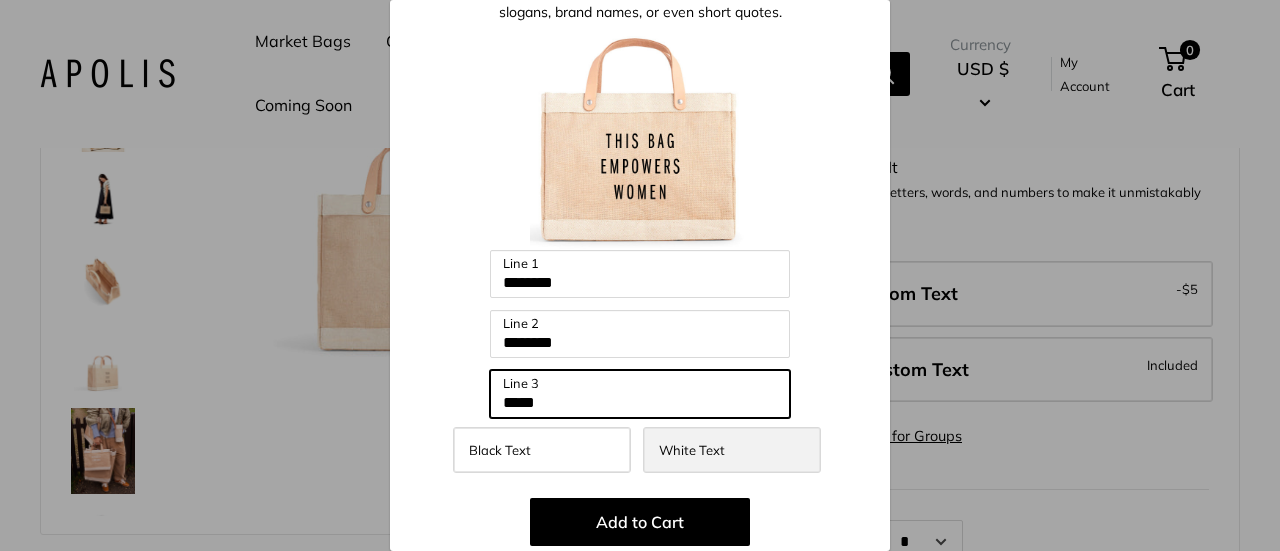 type on "*****" 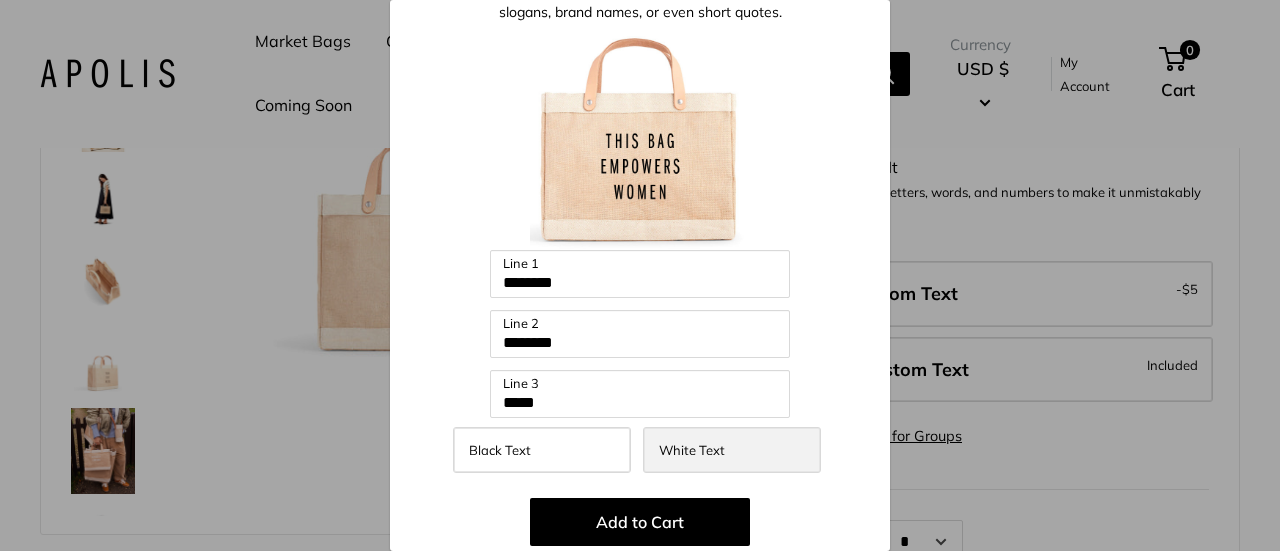 click on "White Text" at bounding box center (692, 450) 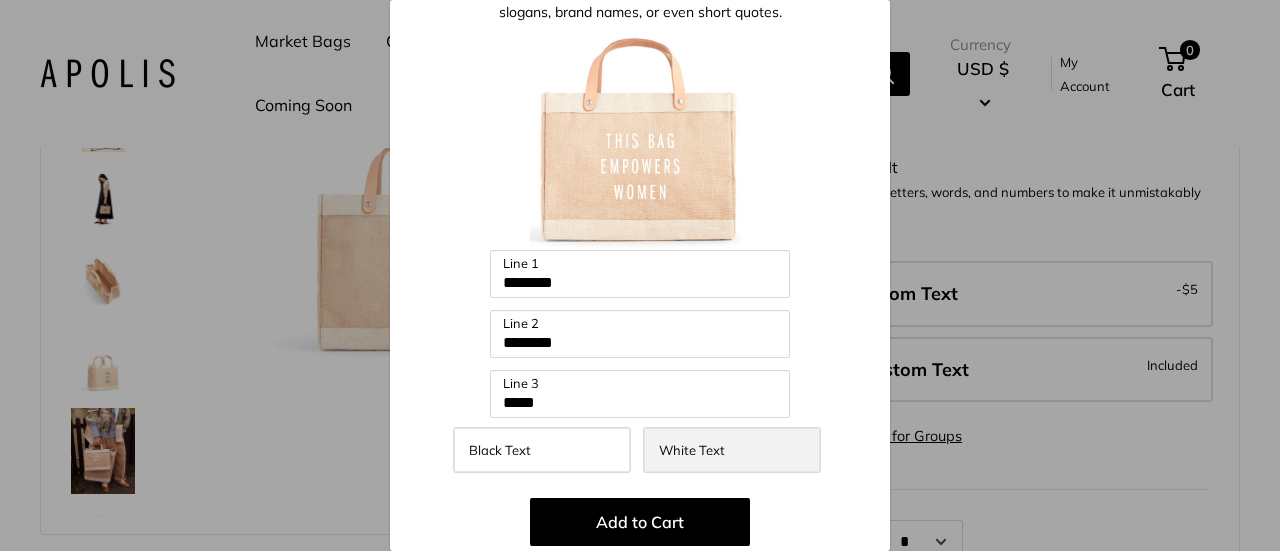 click on "White Text" at bounding box center [692, 450] 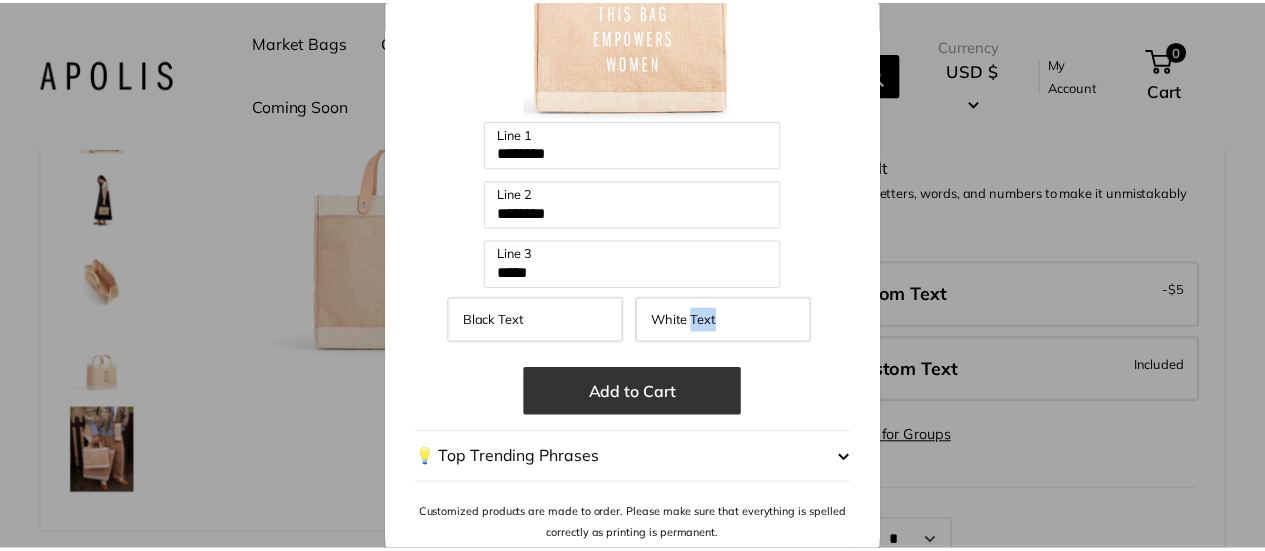 scroll, scrollTop: 230, scrollLeft: 0, axis: vertical 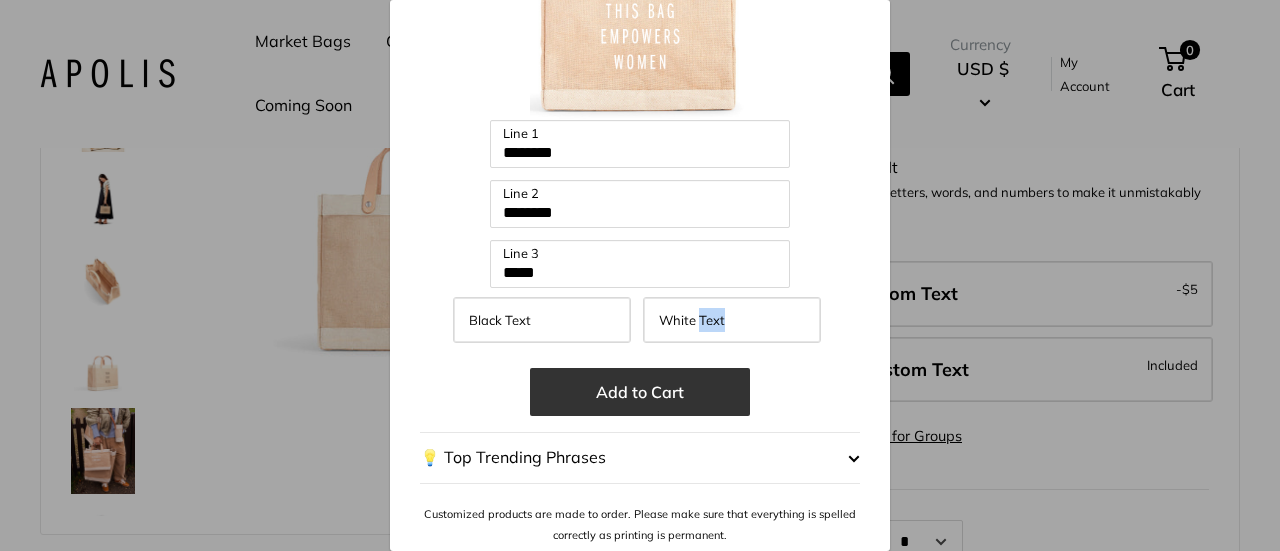 click on "Add to Cart" at bounding box center [640, 392] 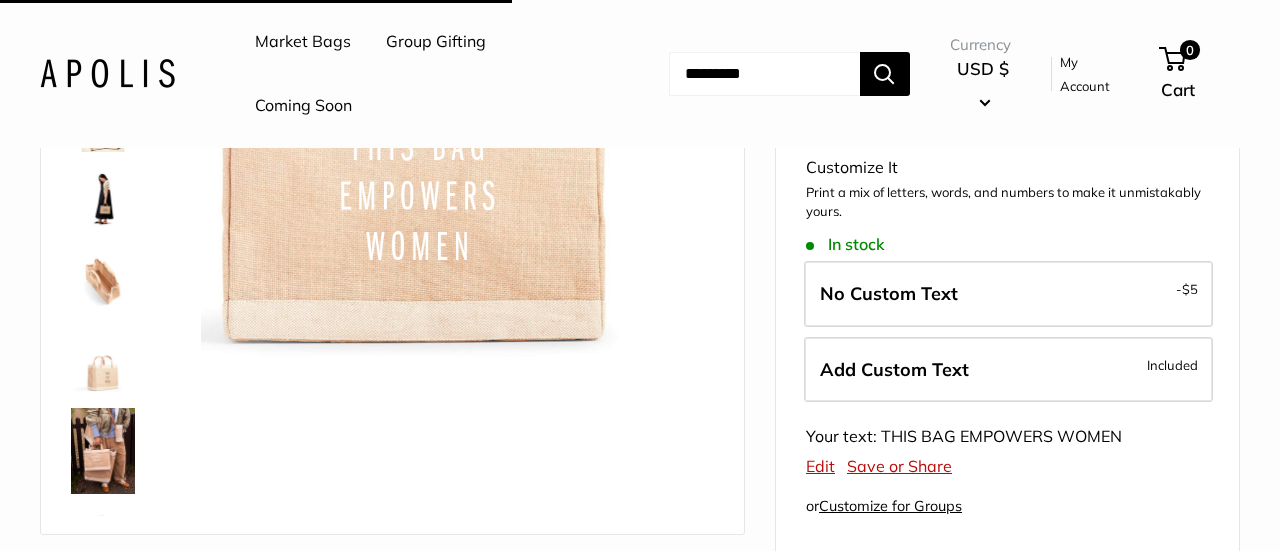 click on "Best Seller
Effortless style that elevates every moment
The Original Market bag in its 4 native styles
Spacious inner area with room for everything." at bounding box center [392, 216] 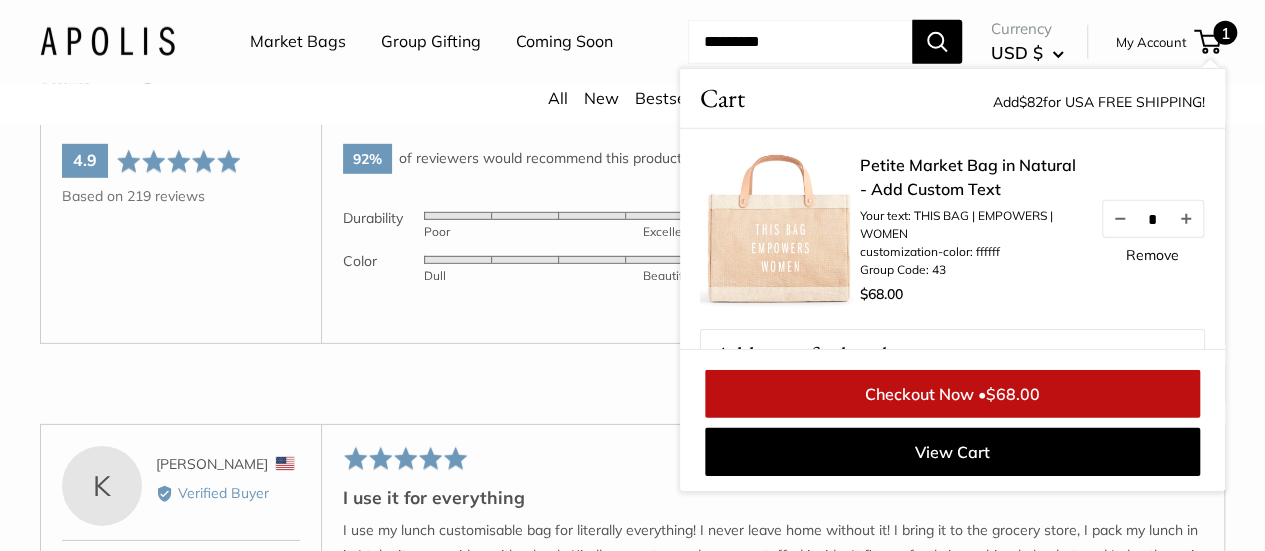 scroll, scrollTop: 2900, scrollLeft: 0, axis: vertical 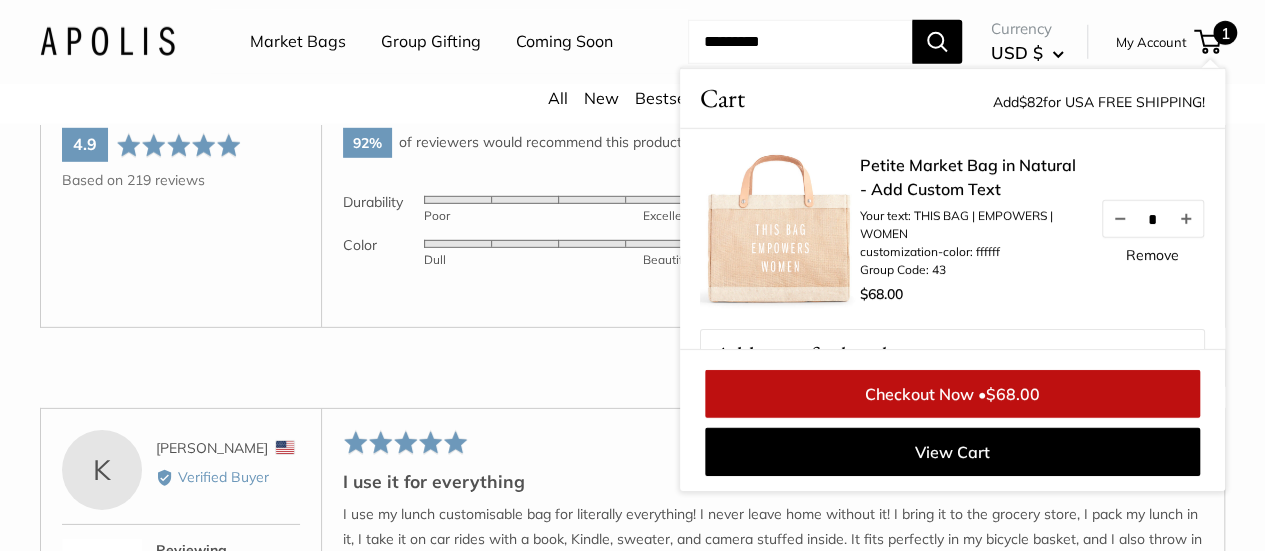 click on "Checkout Now •  $68.00" at bounding box center [952, 394] 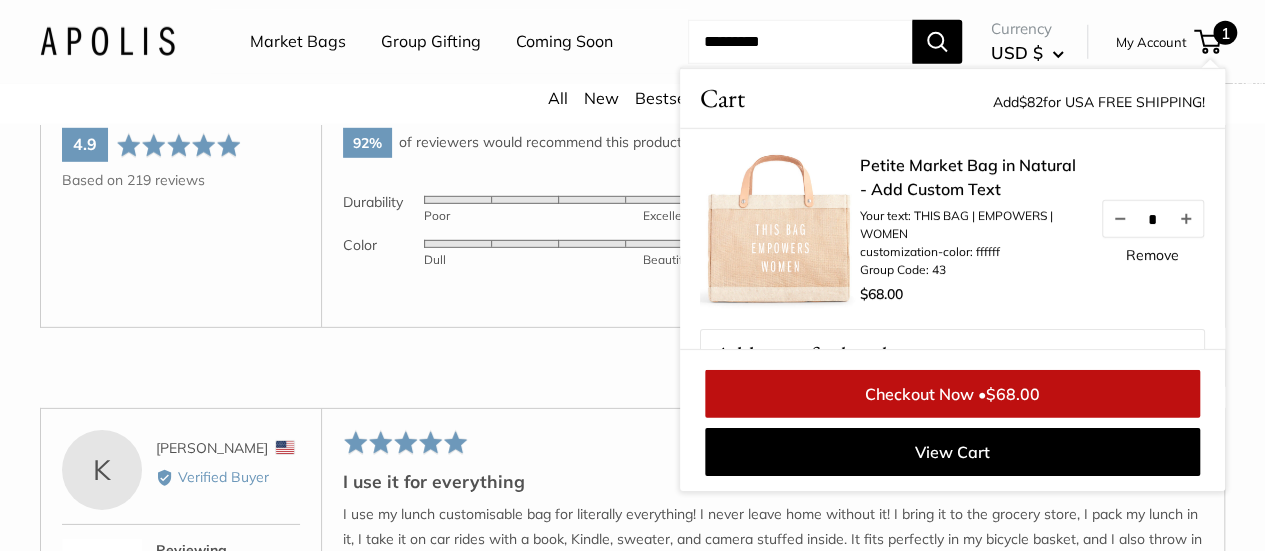 click on "Durability
Rated 5 out of 5
Poor
Excellent
Color
Rated 5 out of 5
Dull
Beautiful" at bounding box center [518, 244] 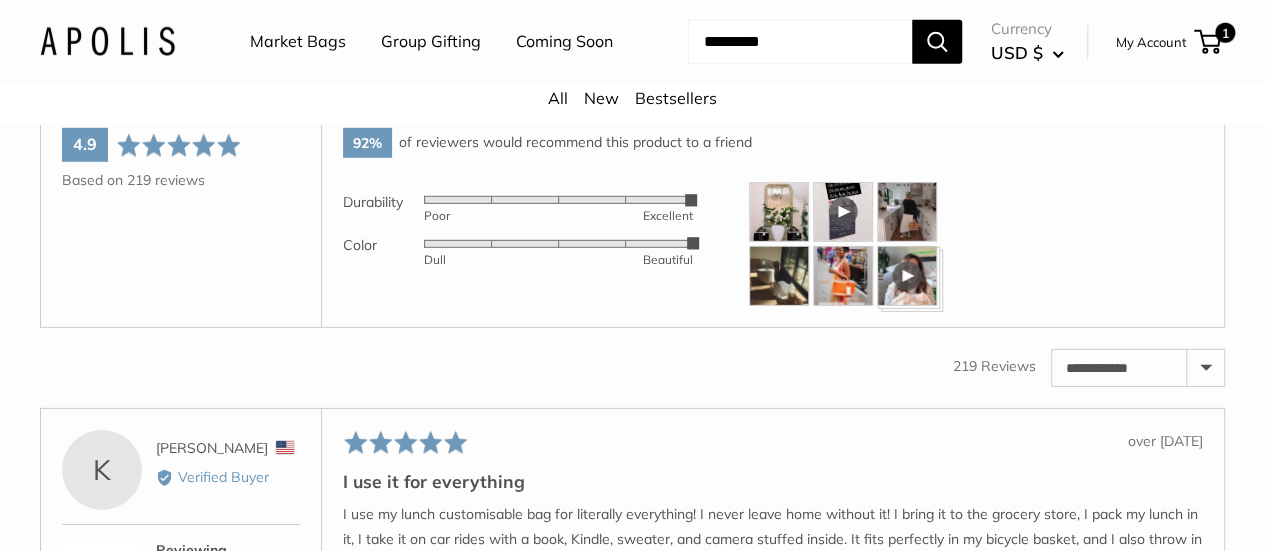 click on "Market Bags" at bounding box center [298, 42] 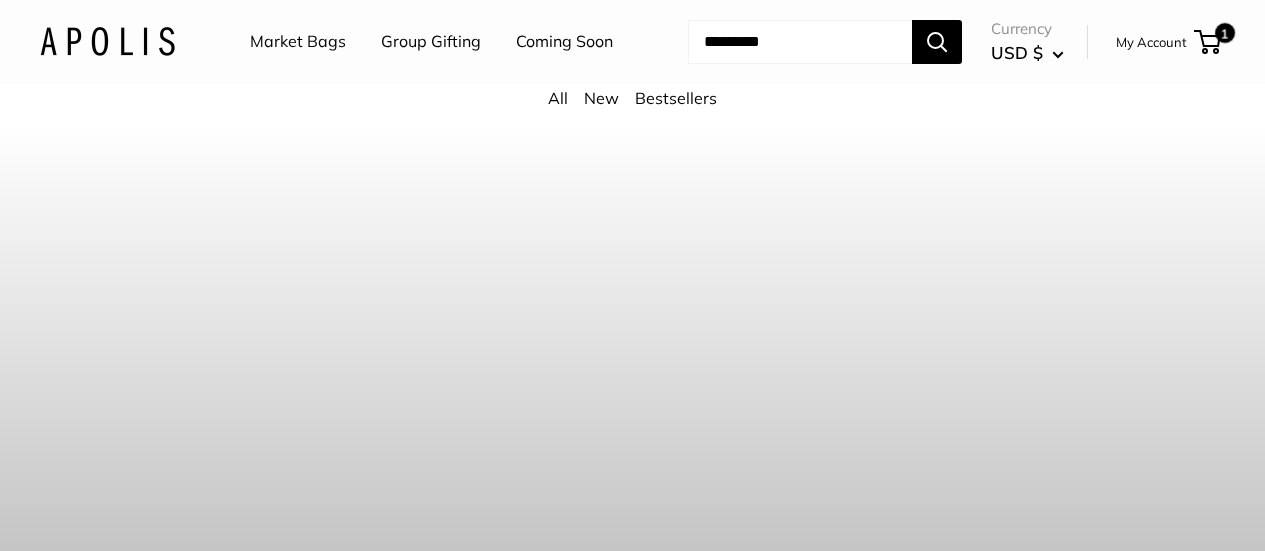 scroll, scrollTop: 0, scrollLeft: 0, axis: both 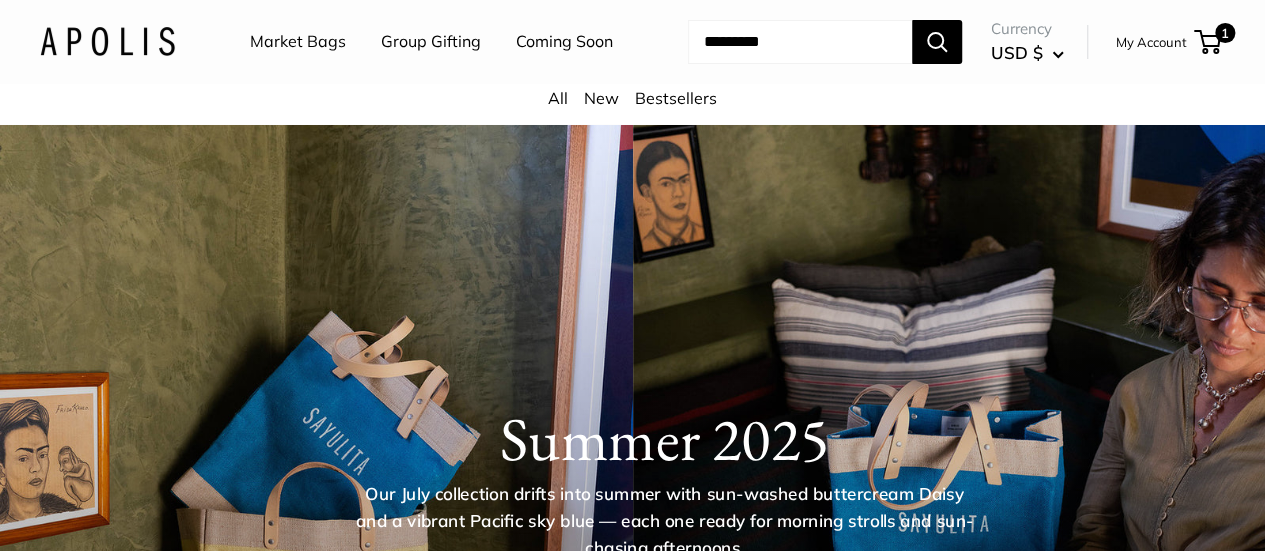 click at bounding box center [800, 42] 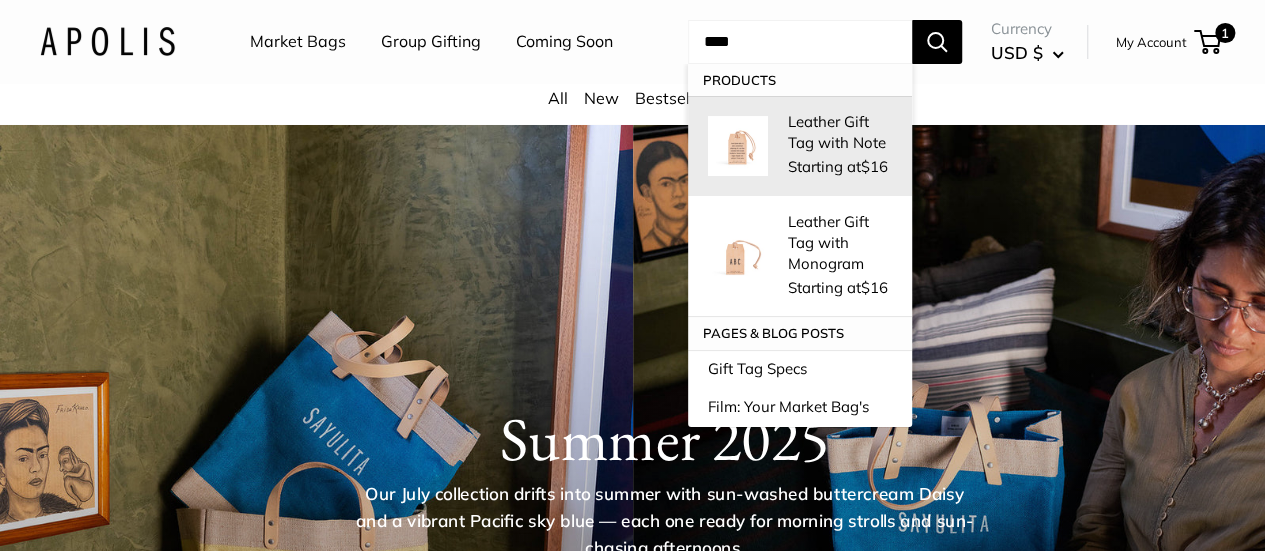 type on "****" 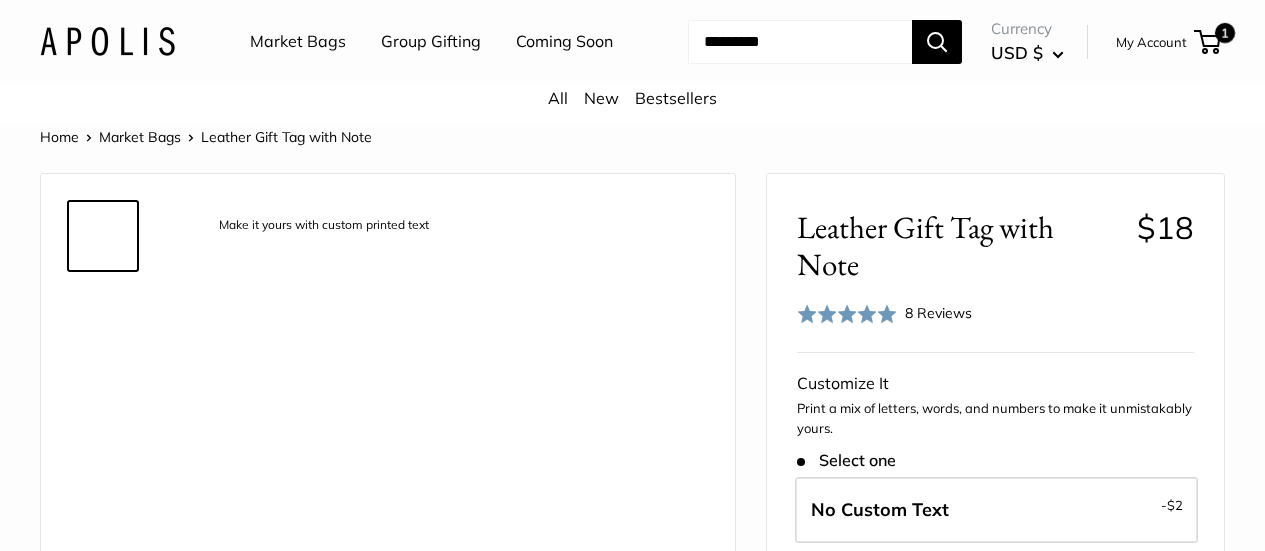 scroll, scrollTop: 0, scrollLeft: 0, axis: both 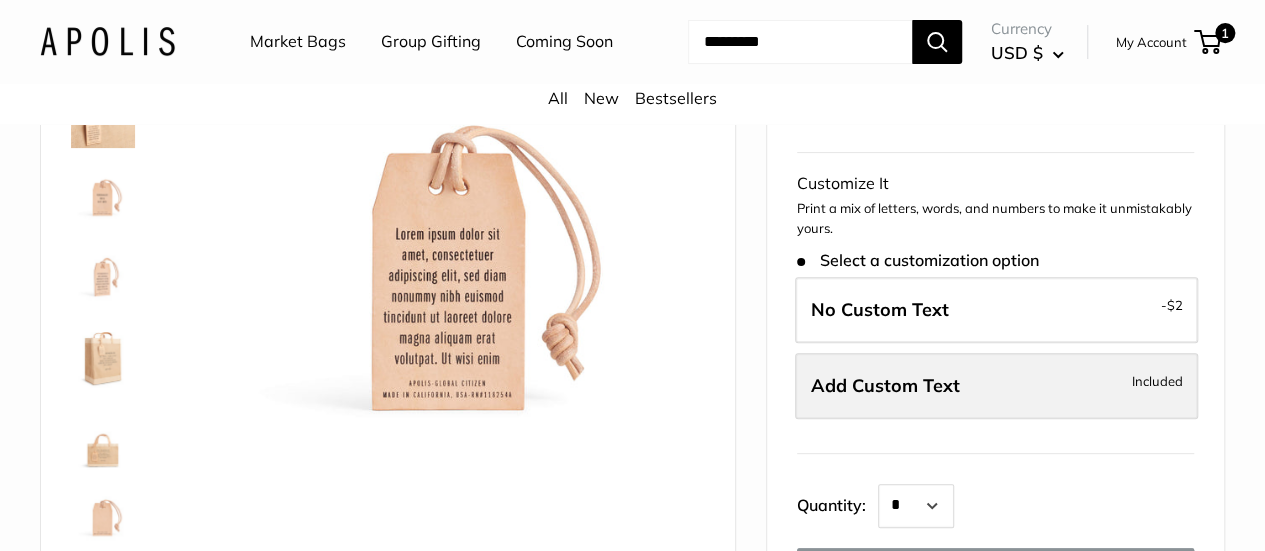 click on "Add Custom Text" at bounding box center [885, 385] 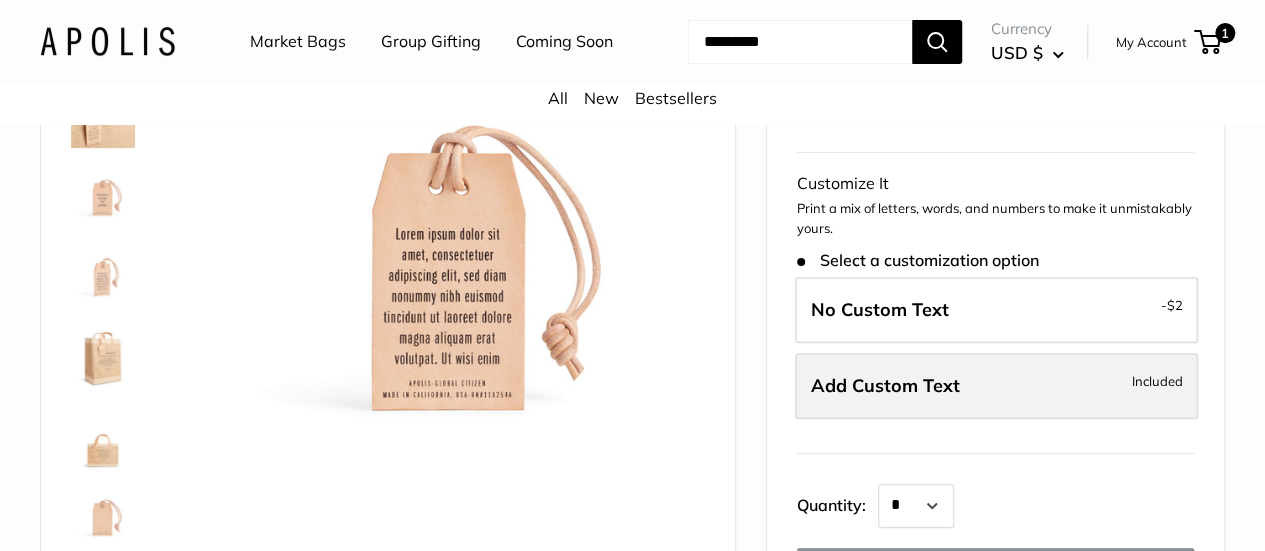 click on "Customize It
Customize with the names of family members, important dates, city slogans, brand names, or even short quotes.
Enter 190 letters
Please enter your custom text in the box below
Add to Cart
Customized products are made to order. Please make sure that everything is spelled correctly as printing is permanent." at bounding box center (632, 275) 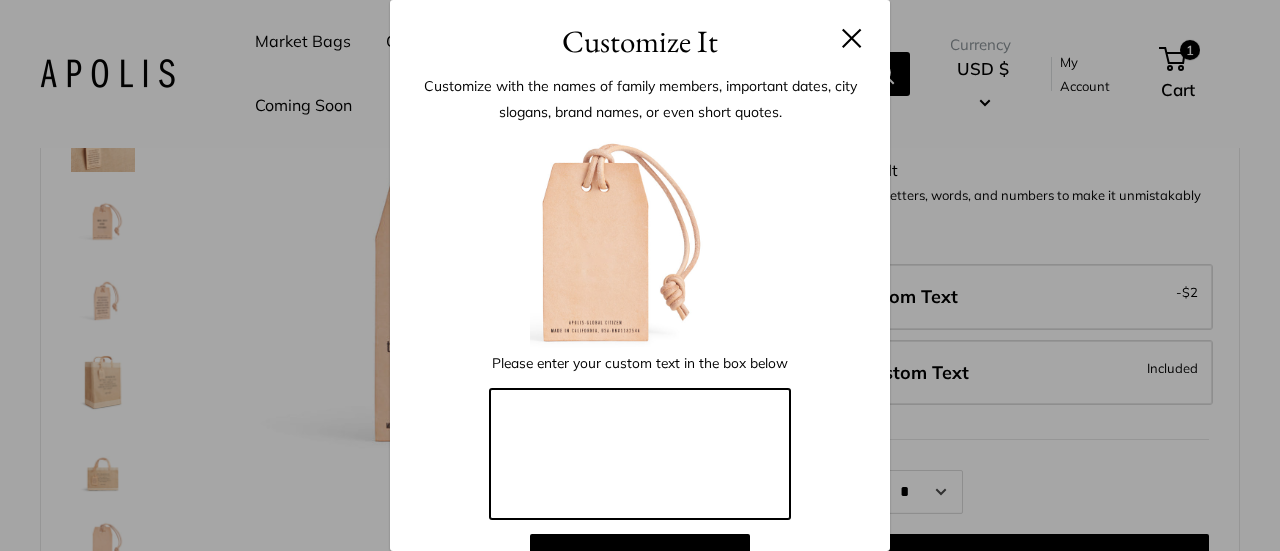 click at bounding box center [640, 454] 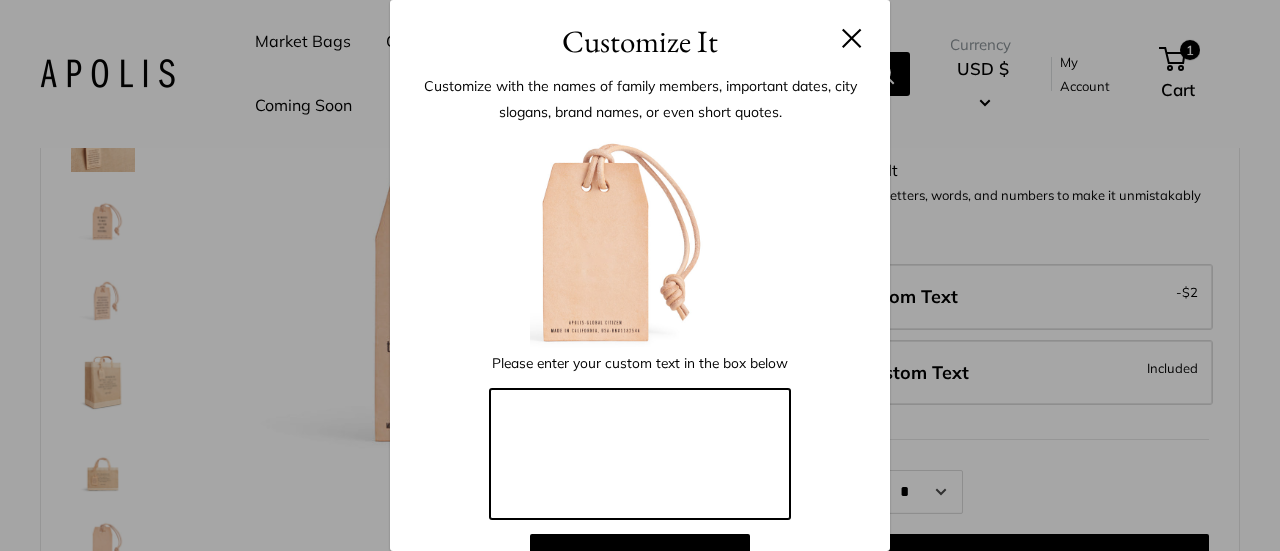 click at bounding box center [640, 454] 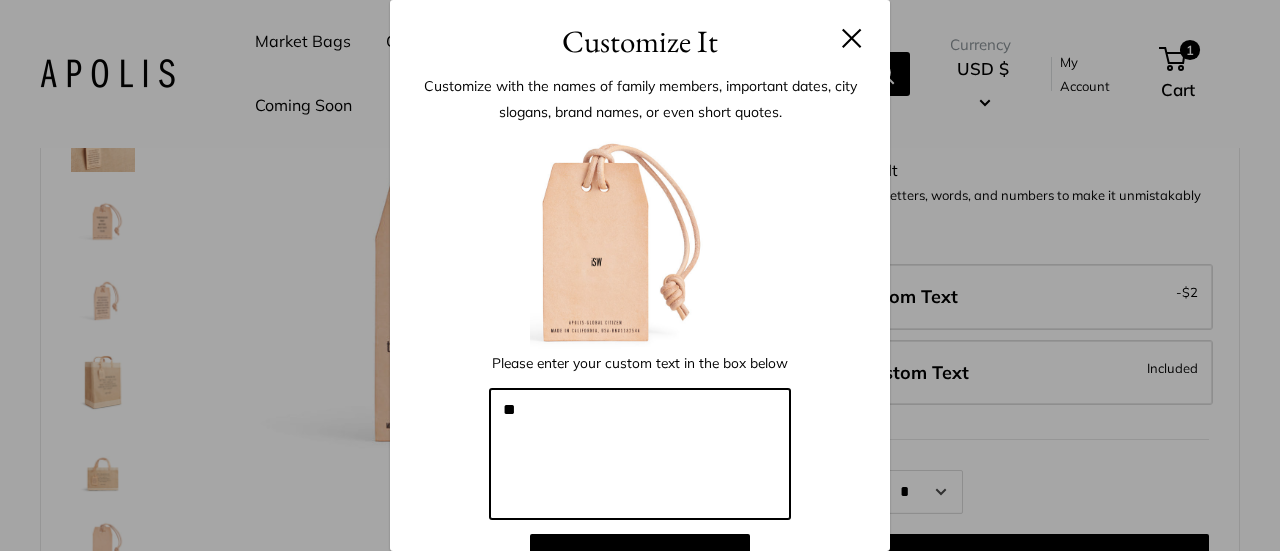 type on "*" 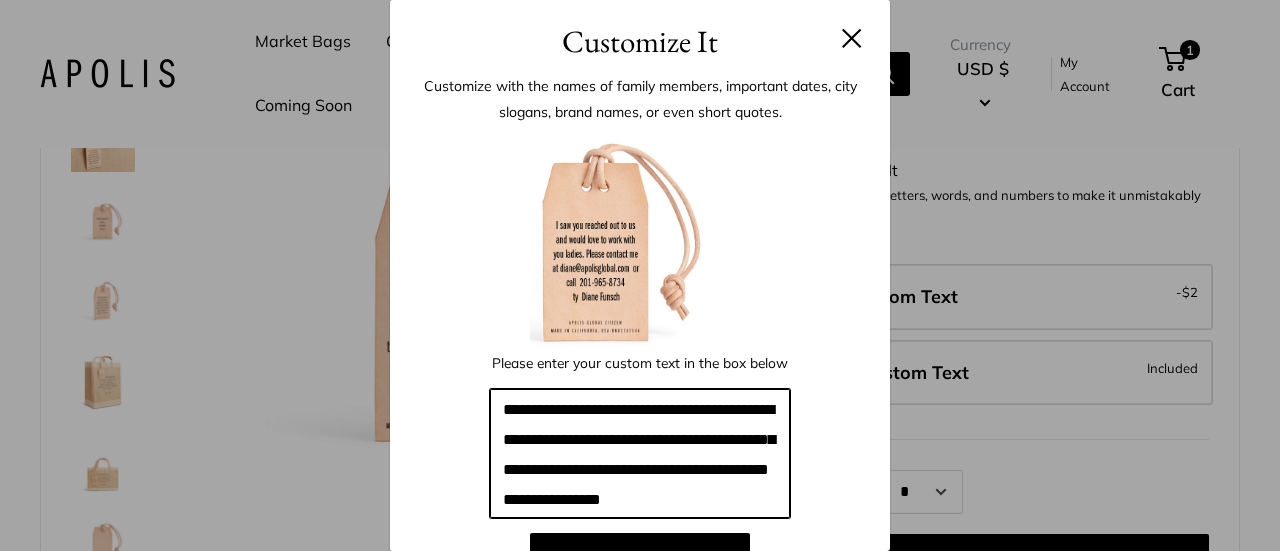 scroll, scrollTop: 59, scrollLeft: 0, axis: vertical 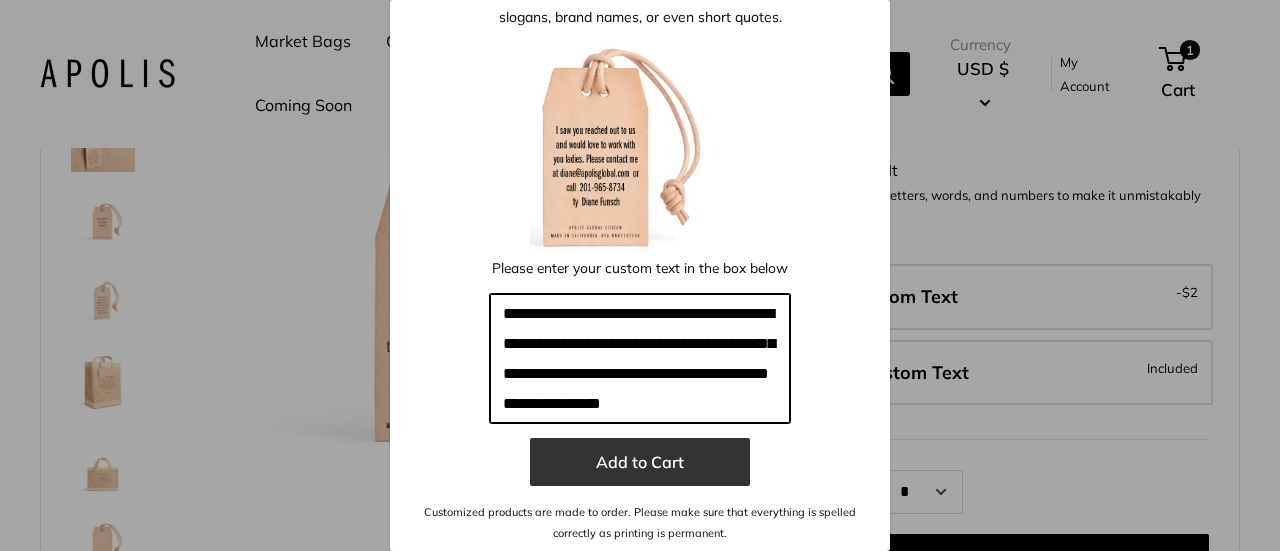 type on "**********" 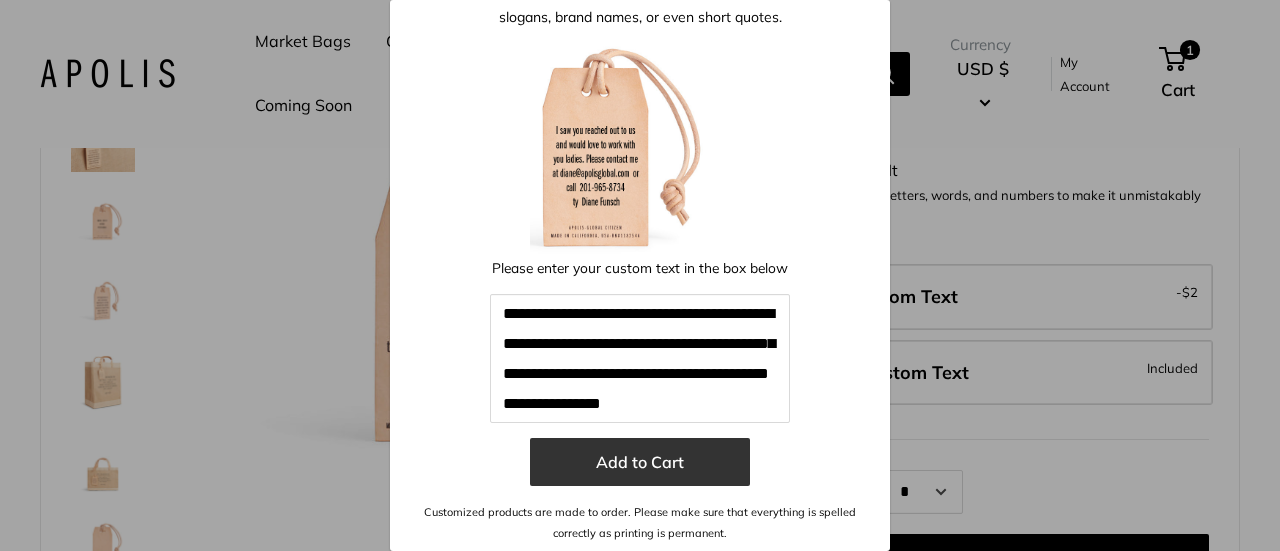 click on "Add to Cart" at bounding box center (640, 462) 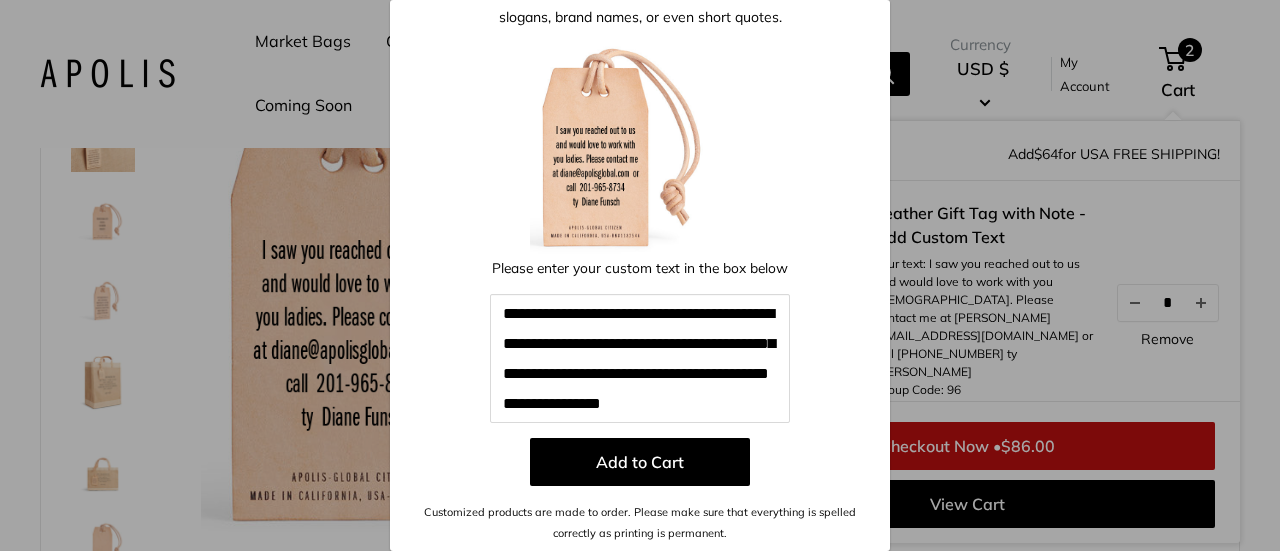 click on "**********" at bounding box center (640, 275) 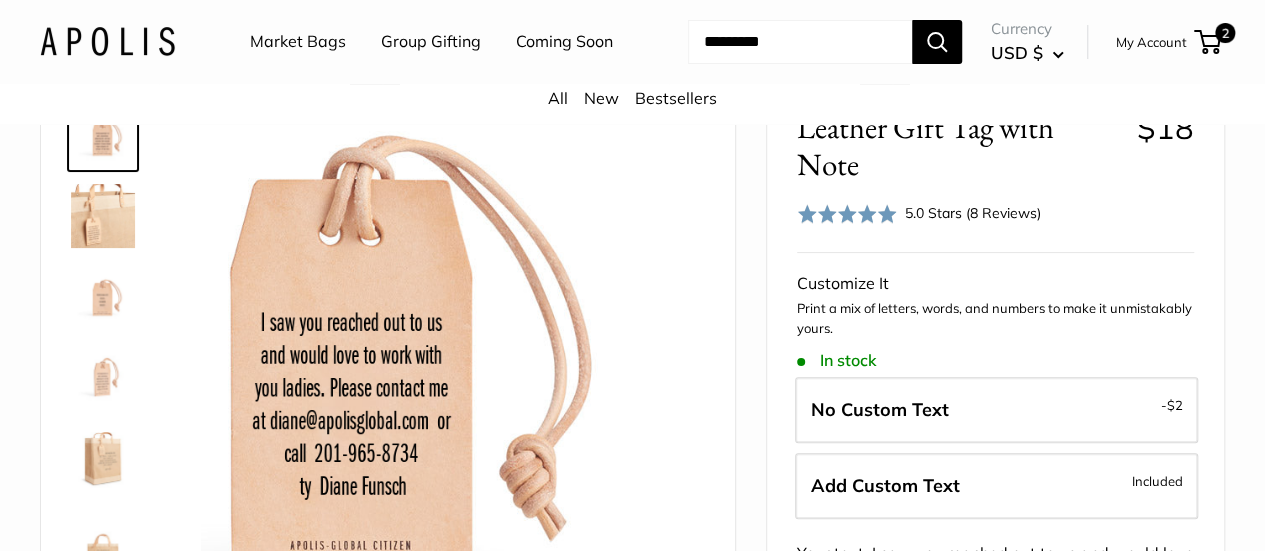 scroll, scrollTop: 0, scrollLeft: 0, axis: both 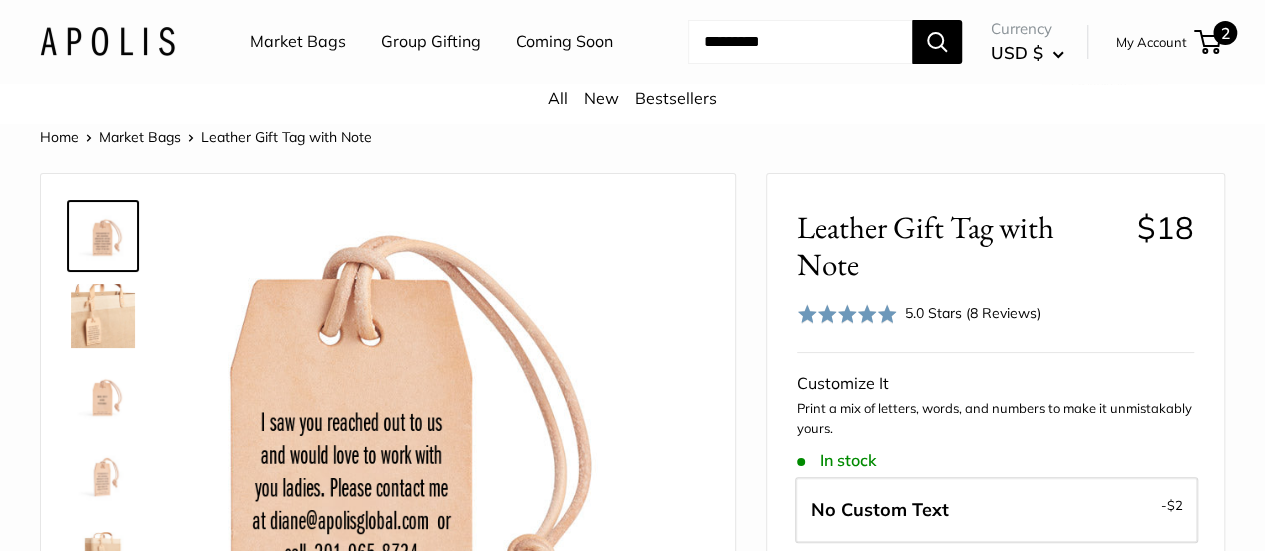 click on "2" at bounding box center (1225, 33) 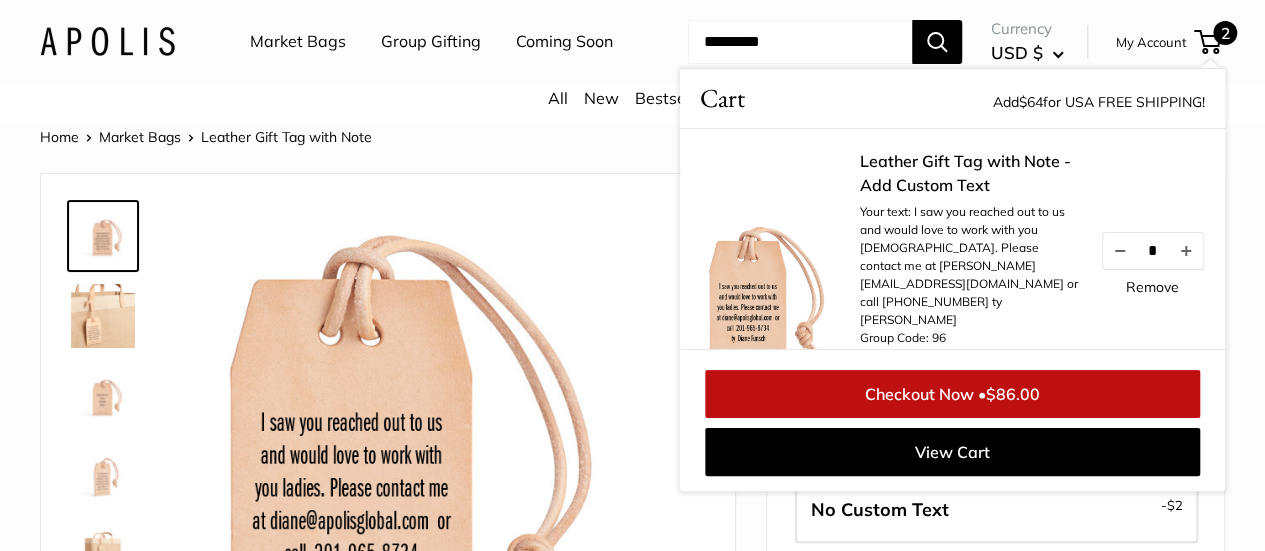 click on "Checkout Now •  $86.00" at bounding box center [952, 394] 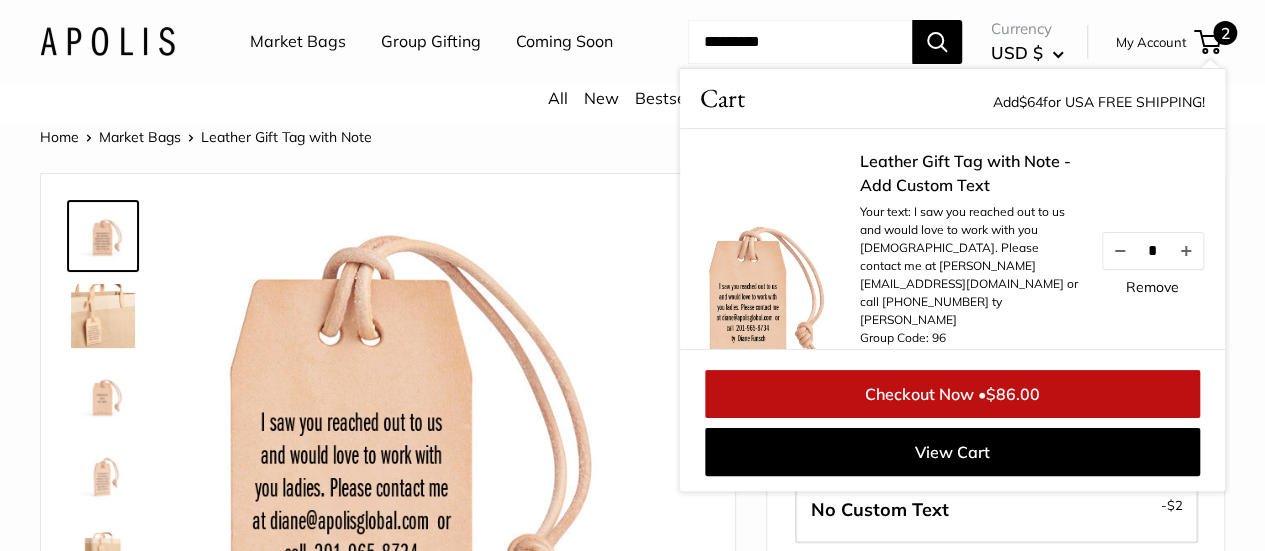 click on "Checkout Now •  $86.00" at bounding box center [952, 394] 